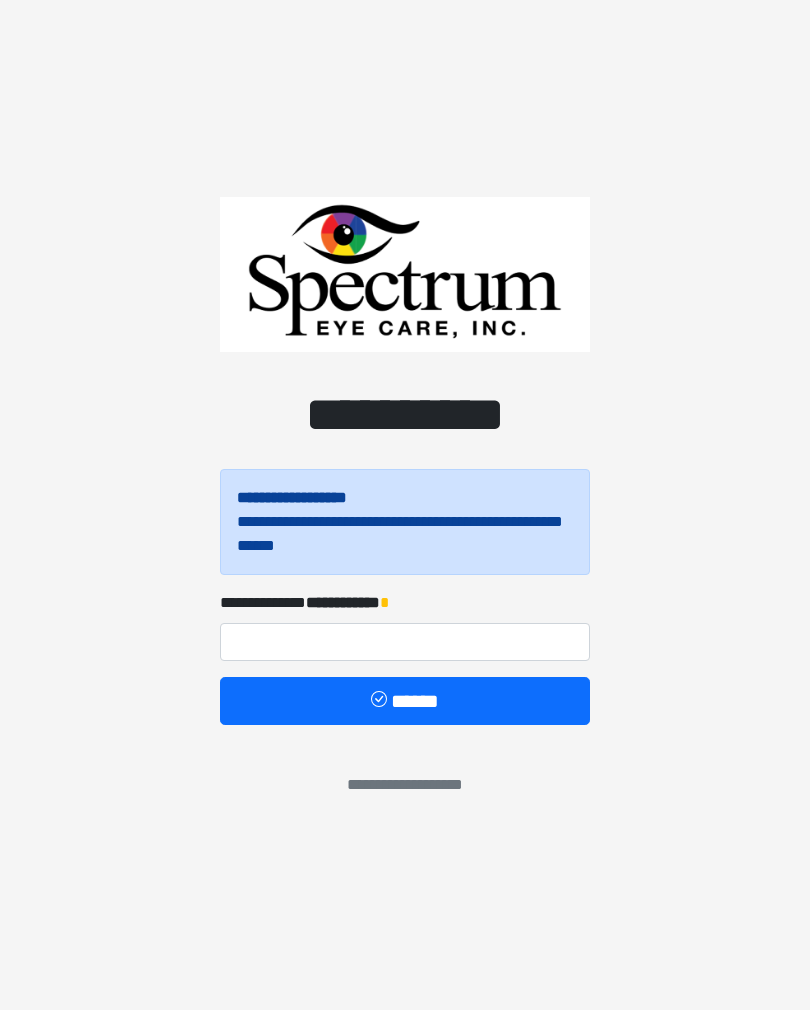 scroll, scrollTop: 0, scrollLeft: 0, axis: both 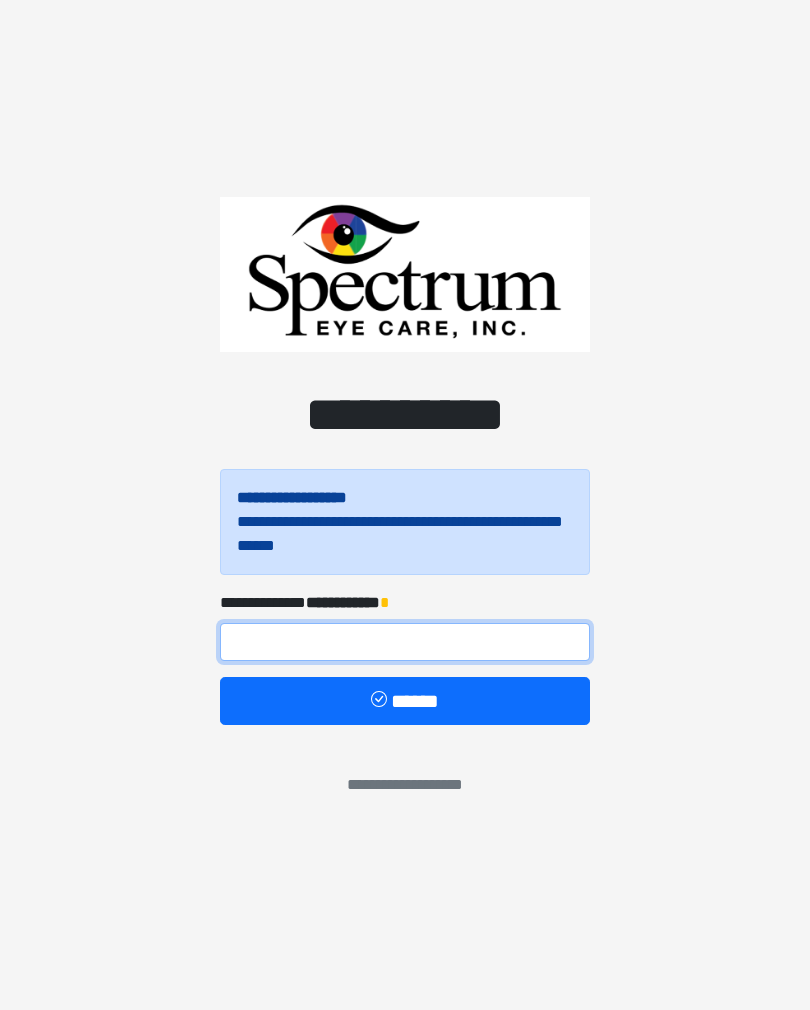 click at bounding box center (405, 642) 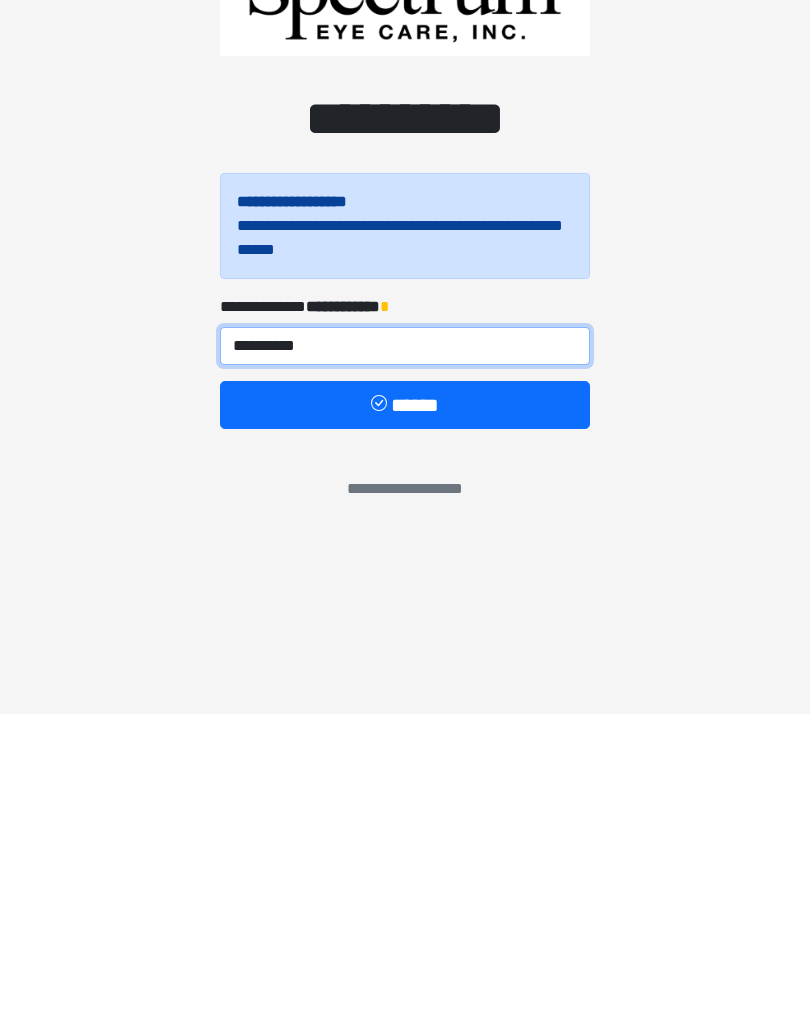 type on "**********" 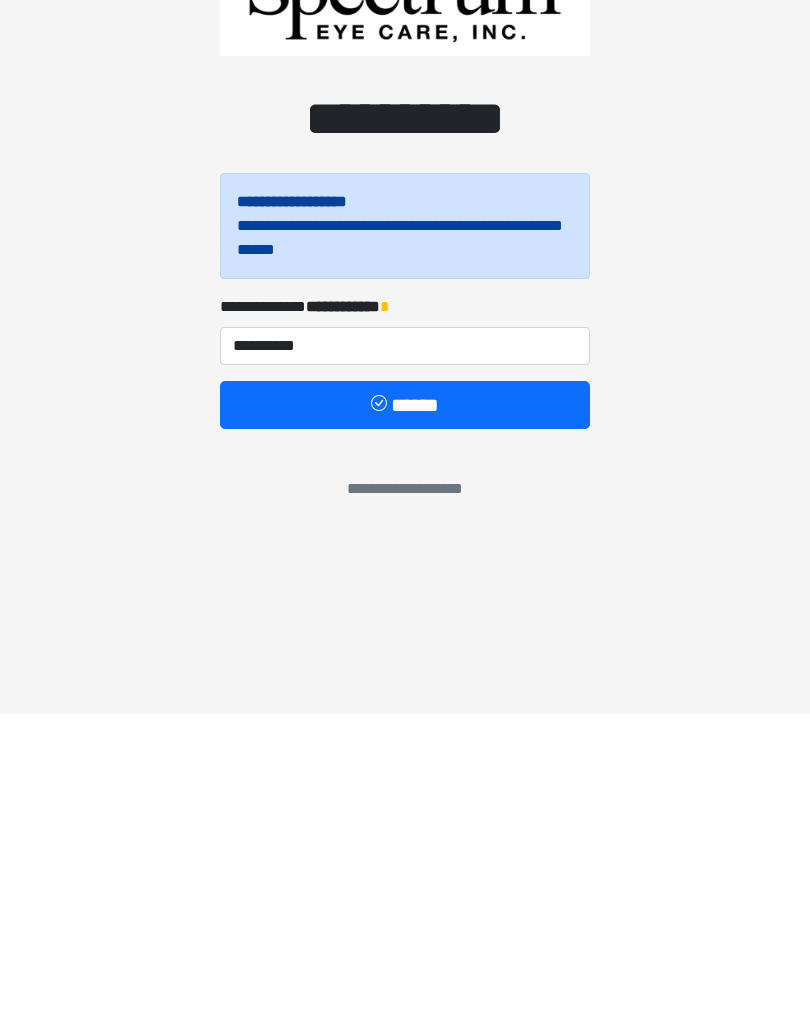 click at bounding box center (381, 701) 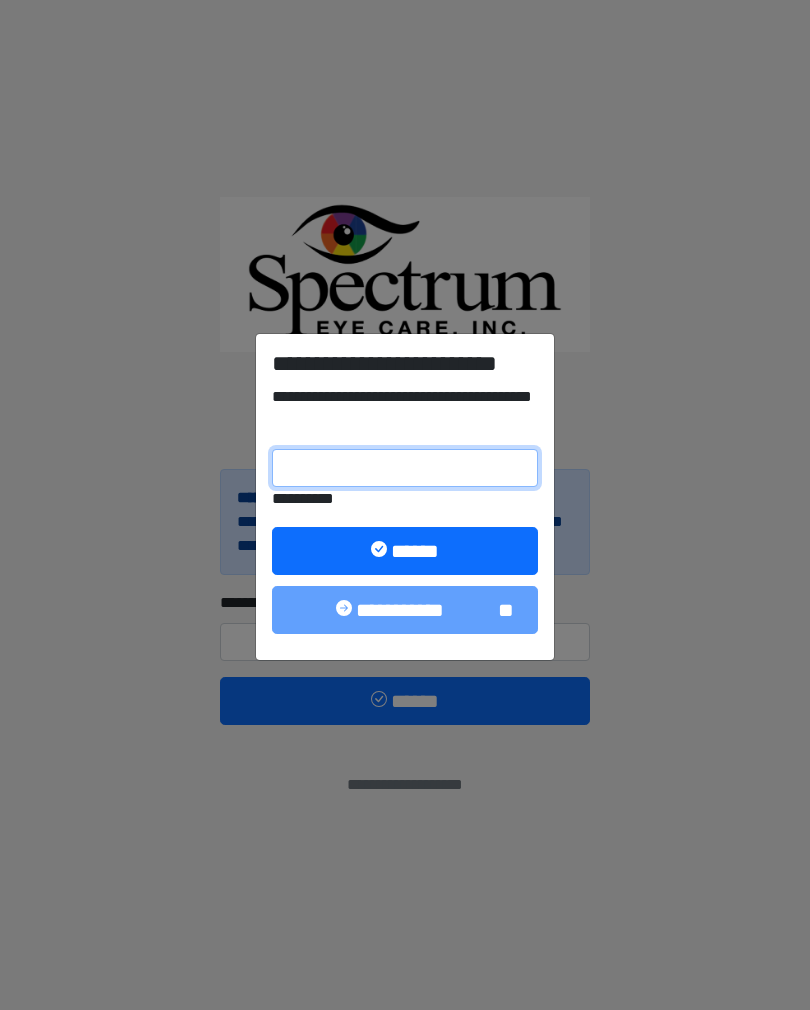 click on "**********" at bounding box center (405, 468) 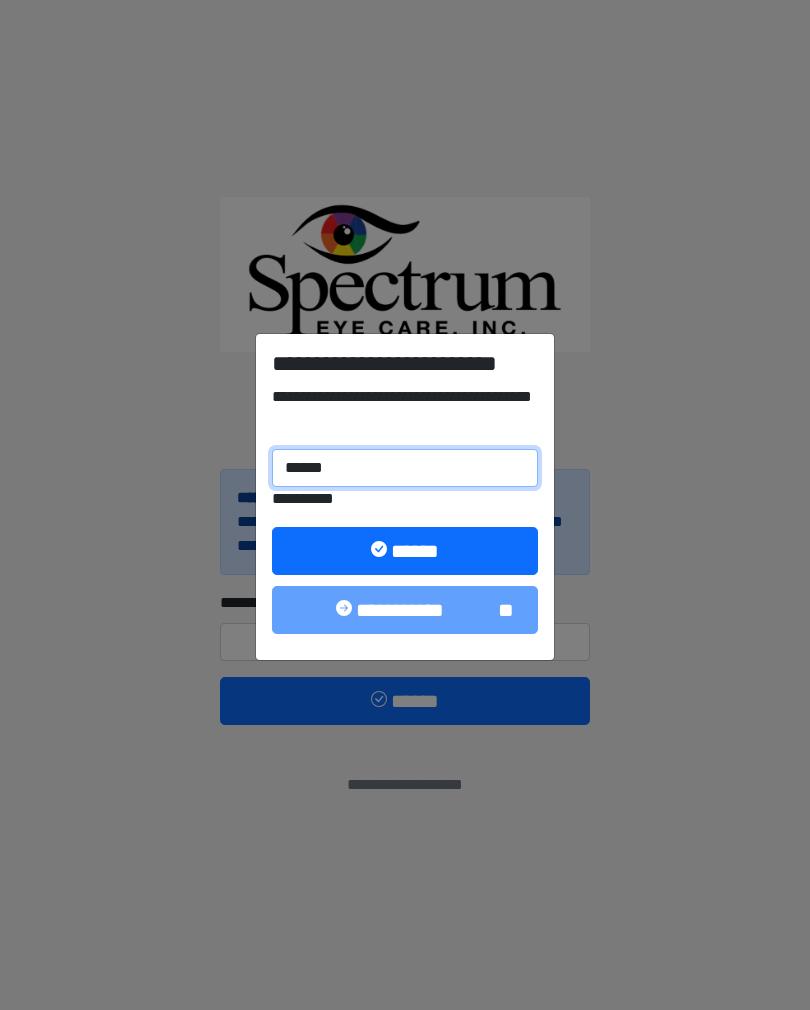 type on "******" 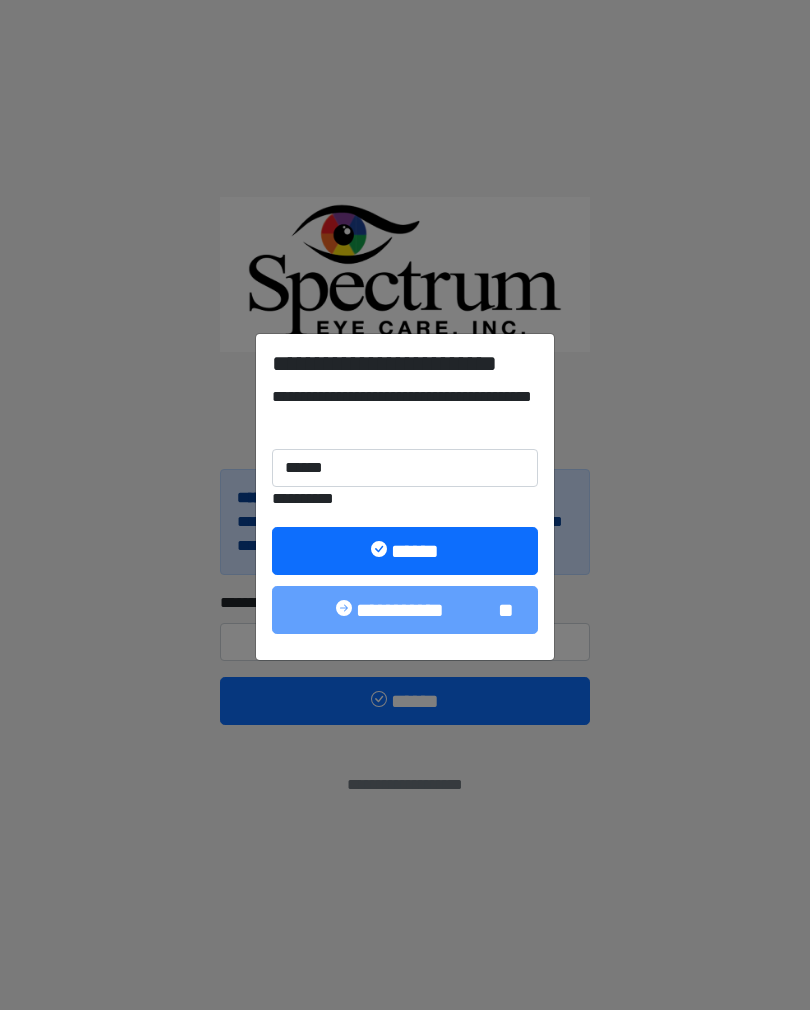 click on "******" at bounding box center [405, 551] 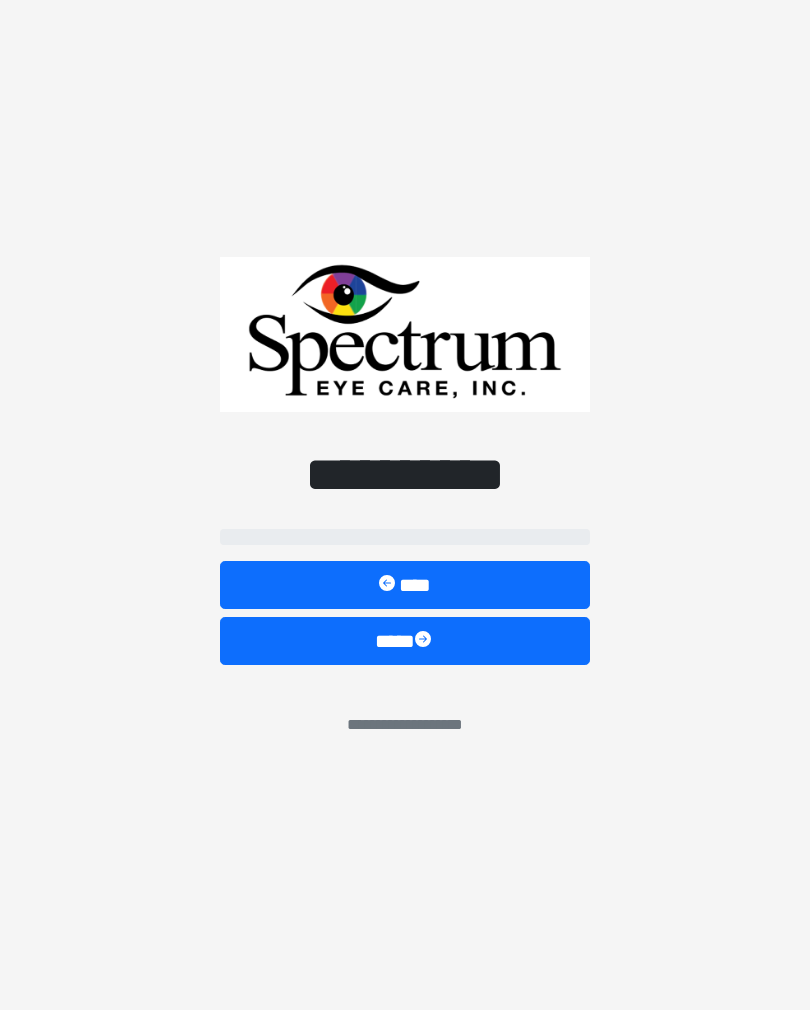 select on "**" 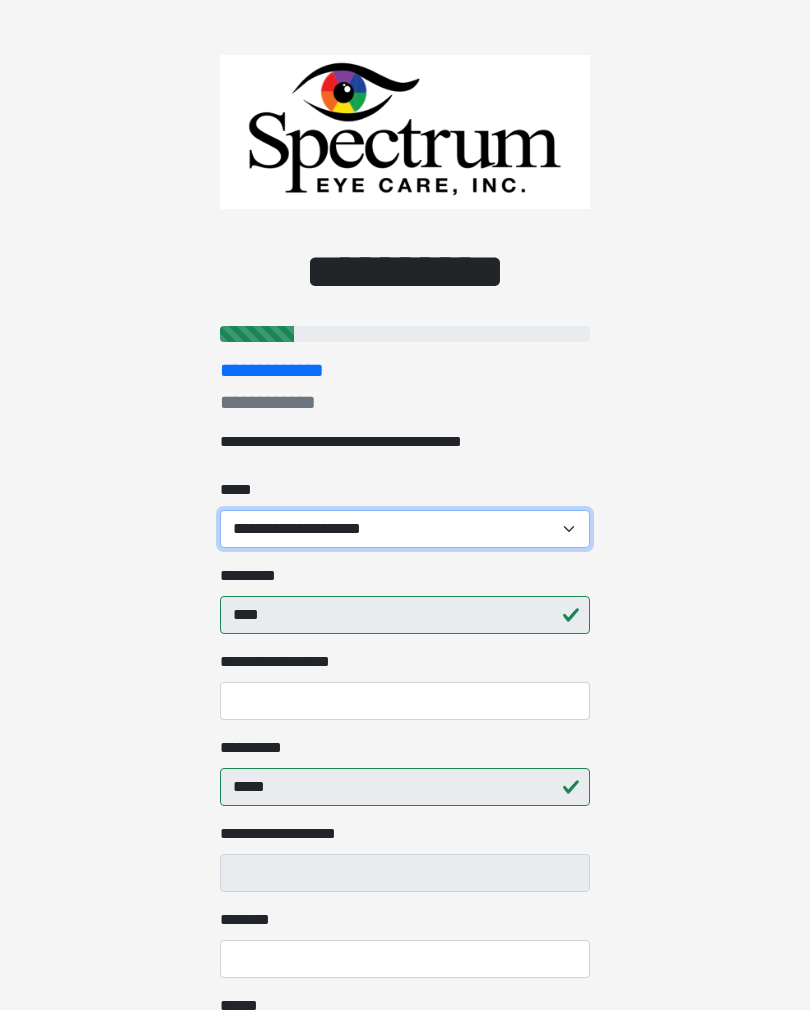 click on "**********" at bounding box center [405, 529] 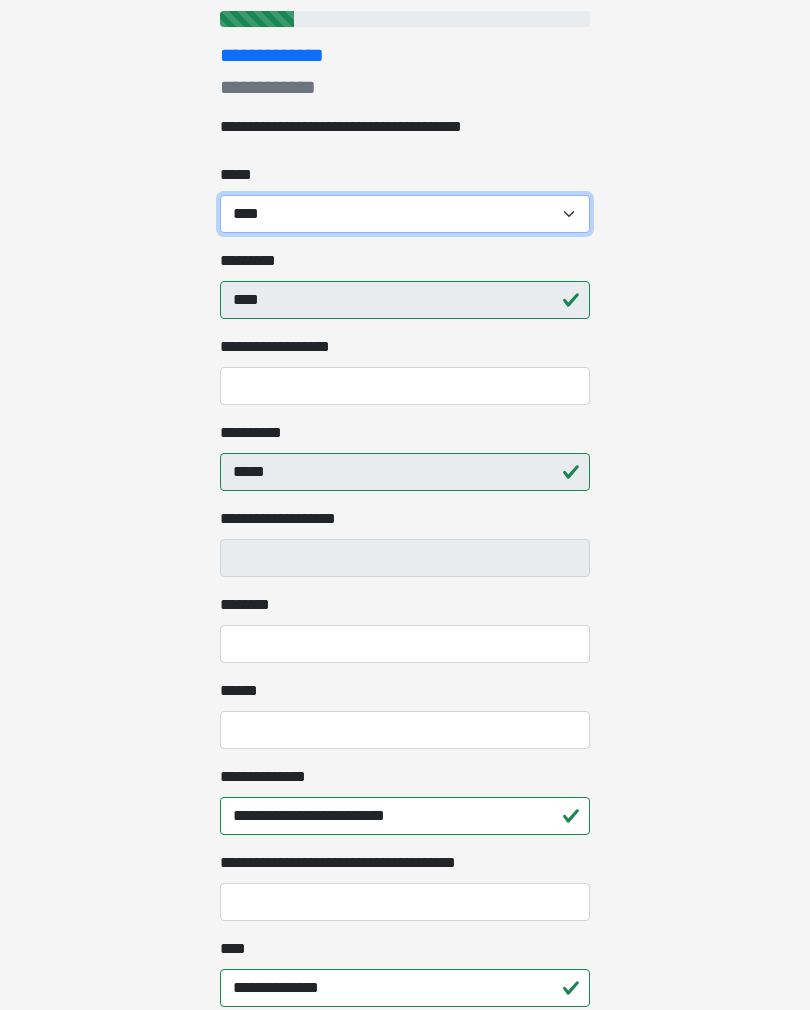 scroll, scrollTop: 317, scrollLeft: 0, axis: vertical 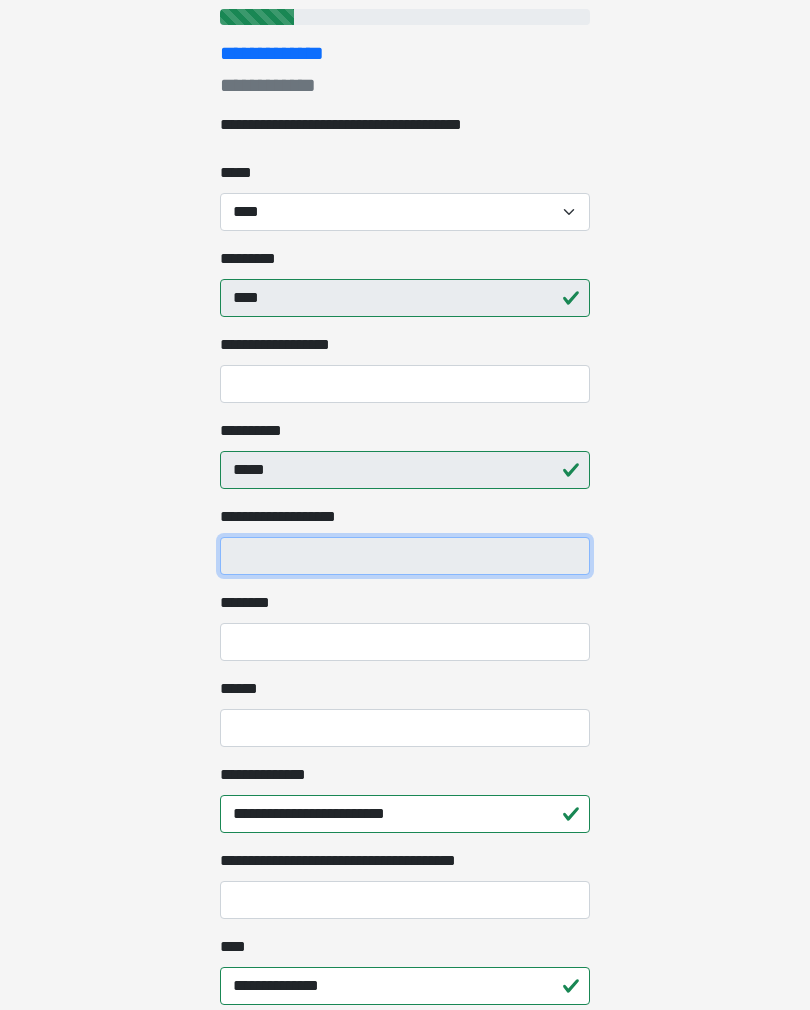 click on "**********" at bounding box center (405, 556) 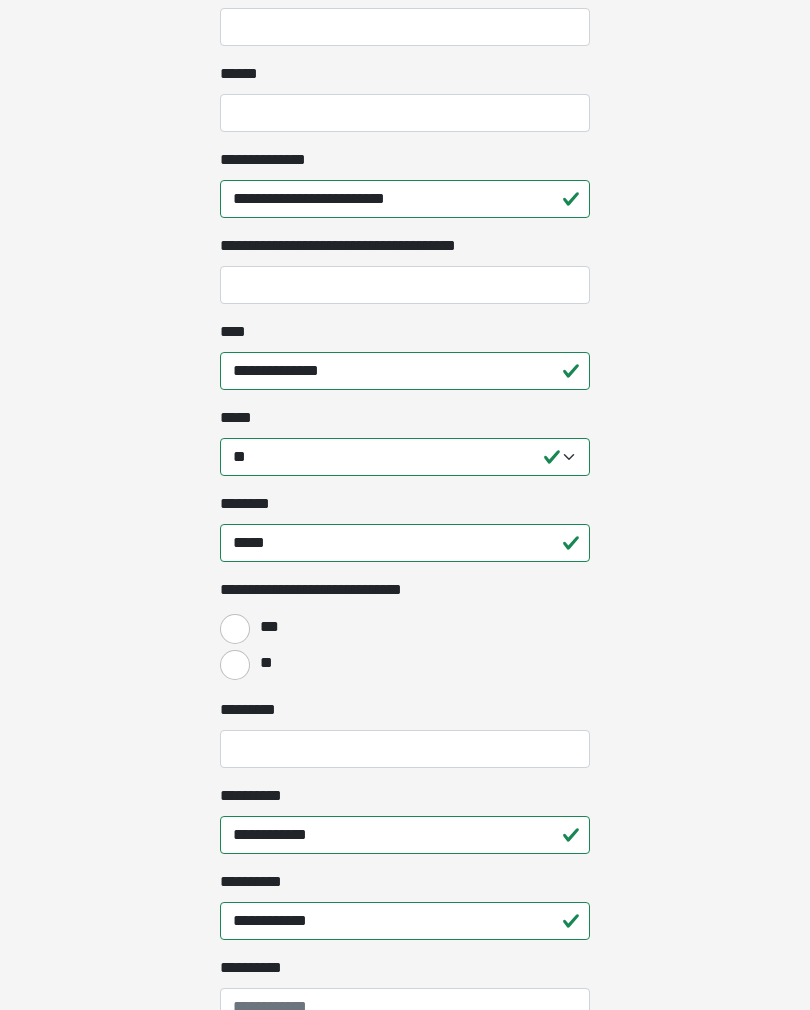 scroll, scrollTop: 933, scrollLeft: 0, axis: vertical 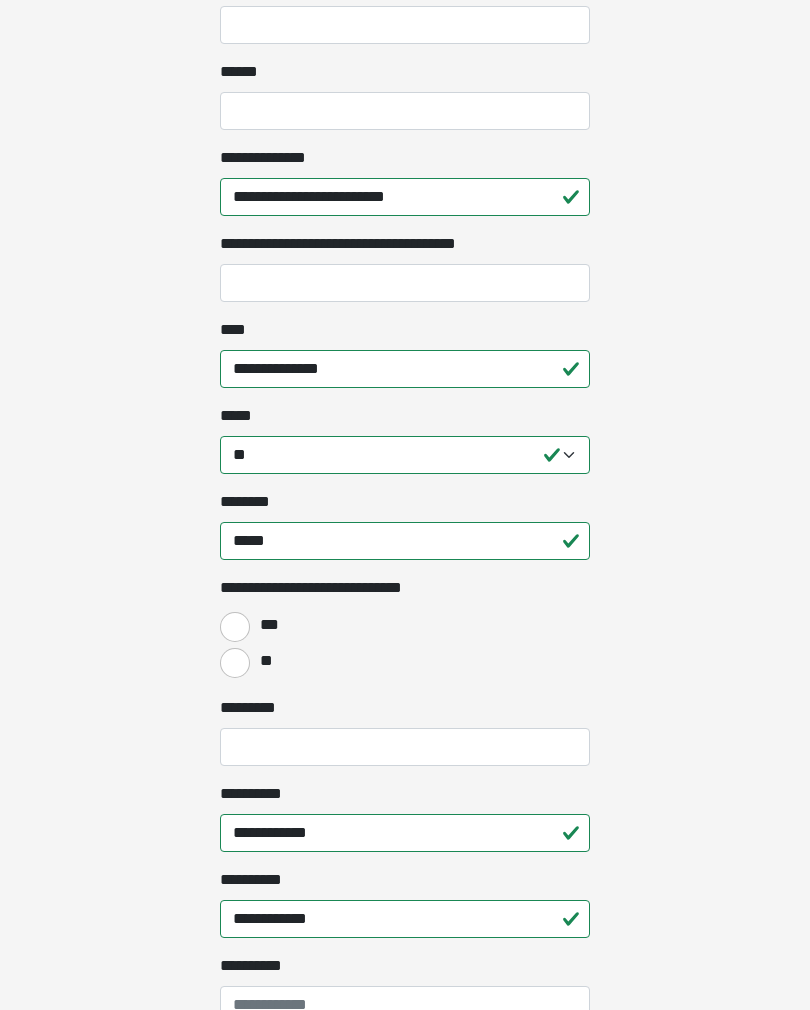 click on "**" at bounding box center [235, 664] 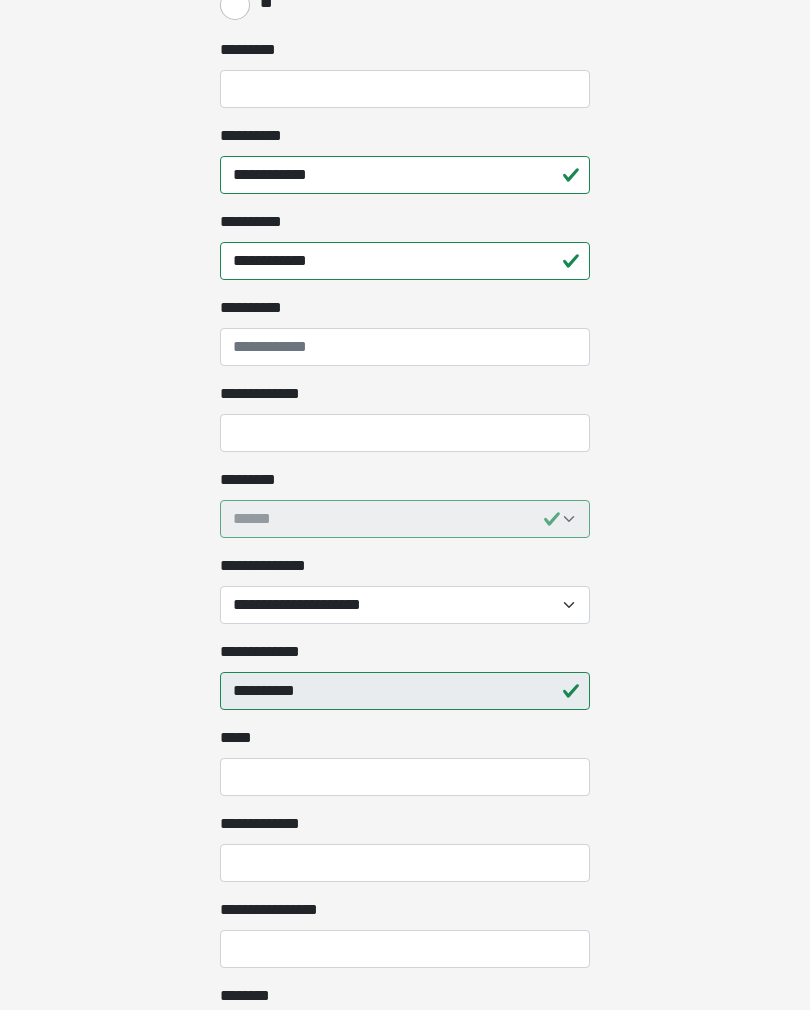 scroll, scrollTop: 1599, scrollLeft: 0, axis: vertical 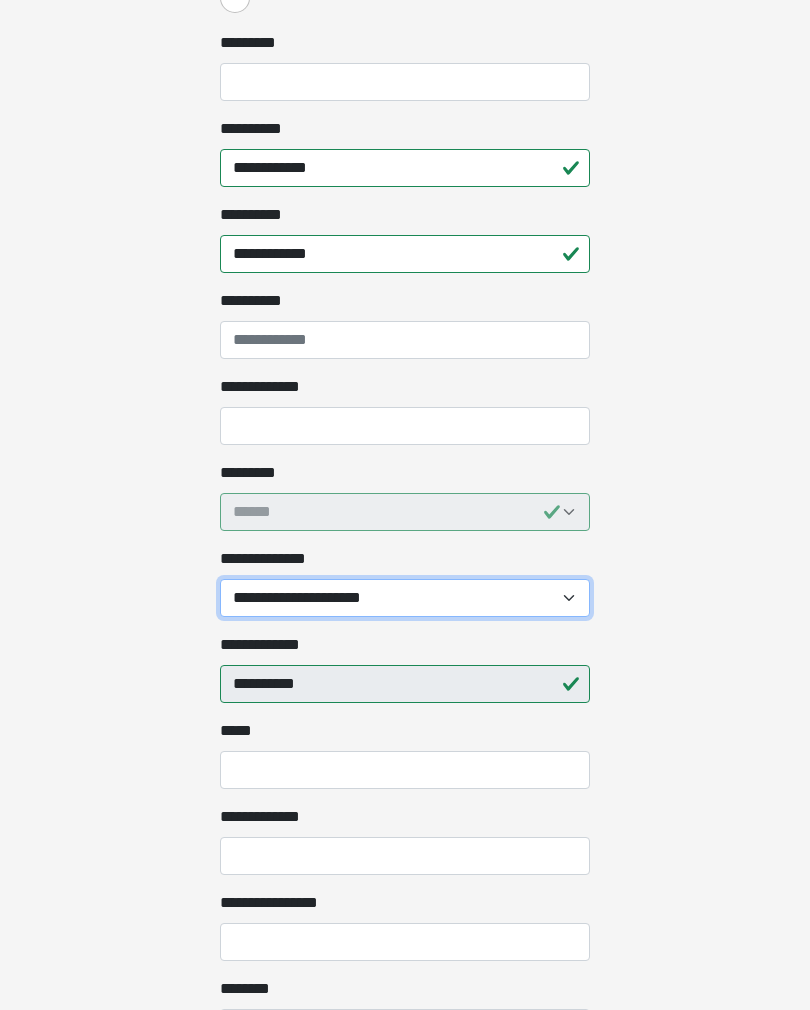 click on "**********" at bounding box center [405, 598] 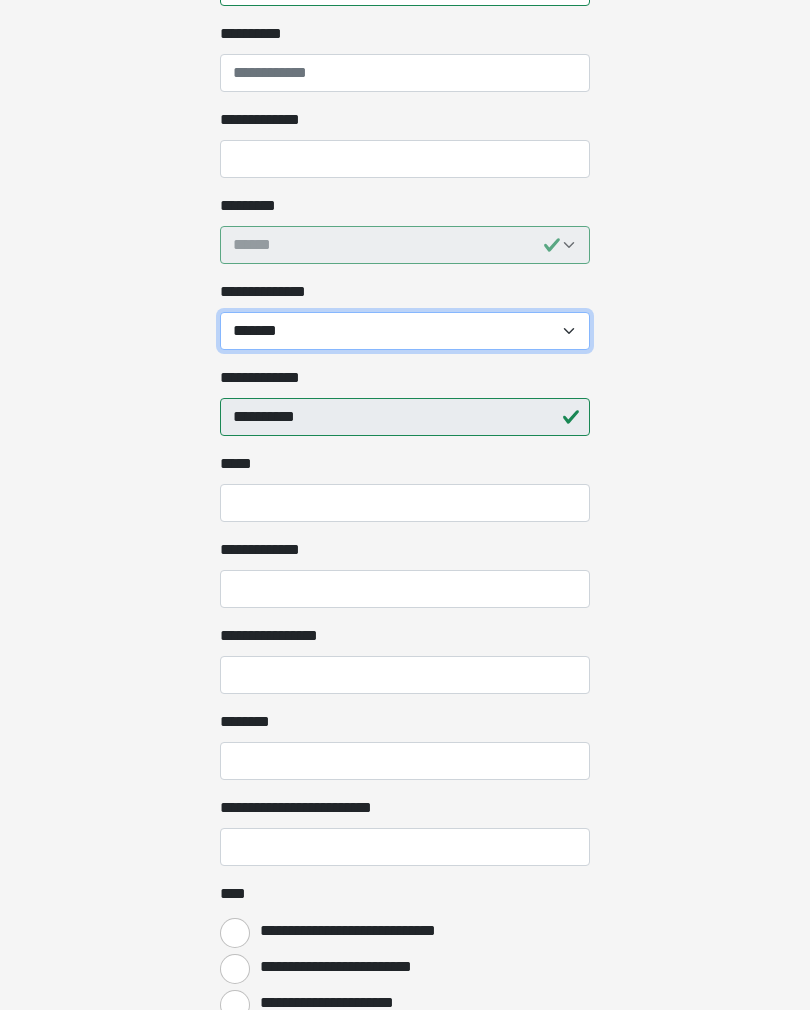 scroll, scrollTop: 1867, scrollLeft: 0, axis: vertical 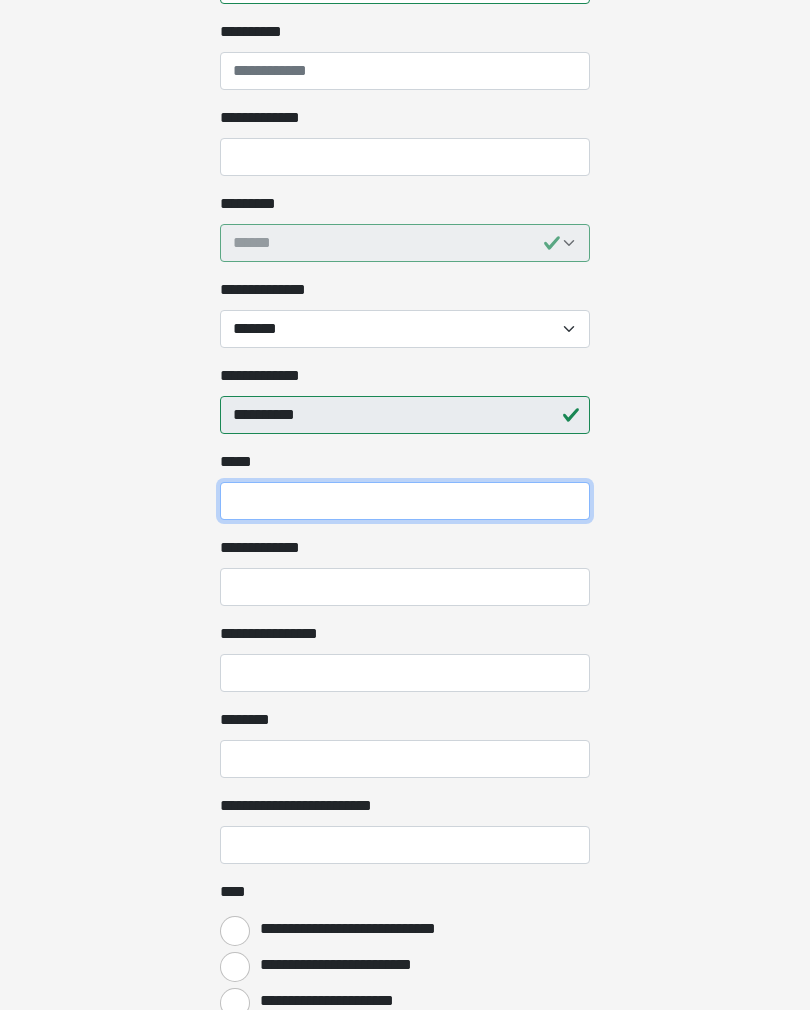 click on "*** *" at bounding box center [405, 502] 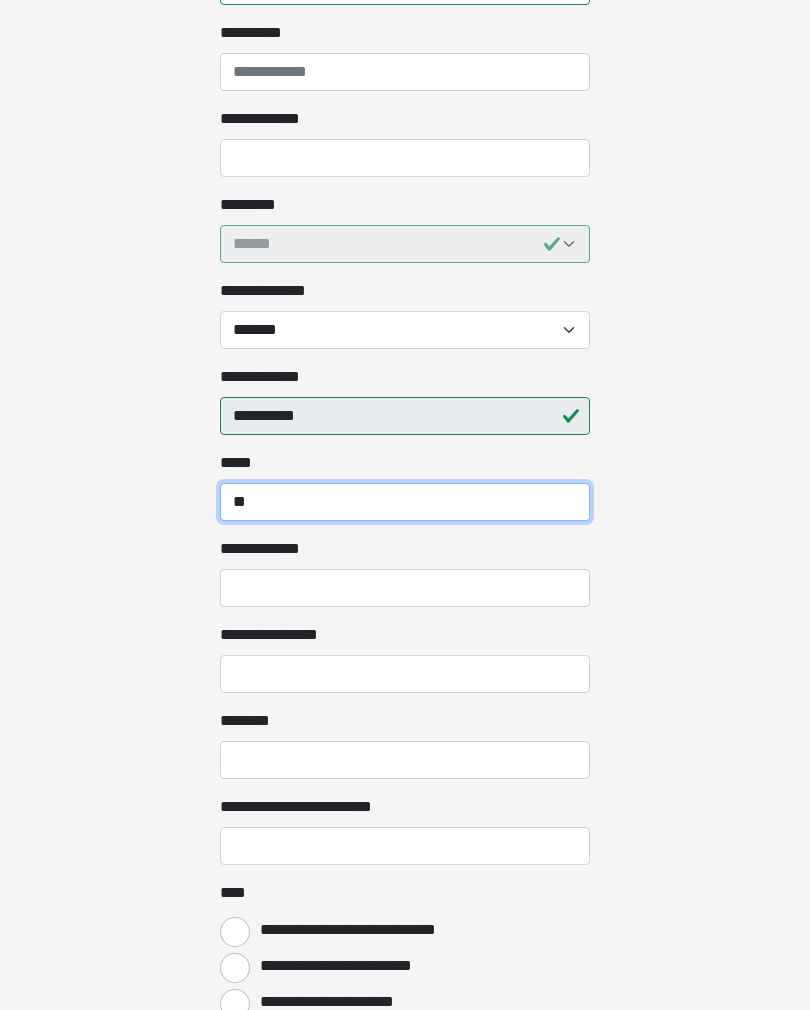 type on "**" 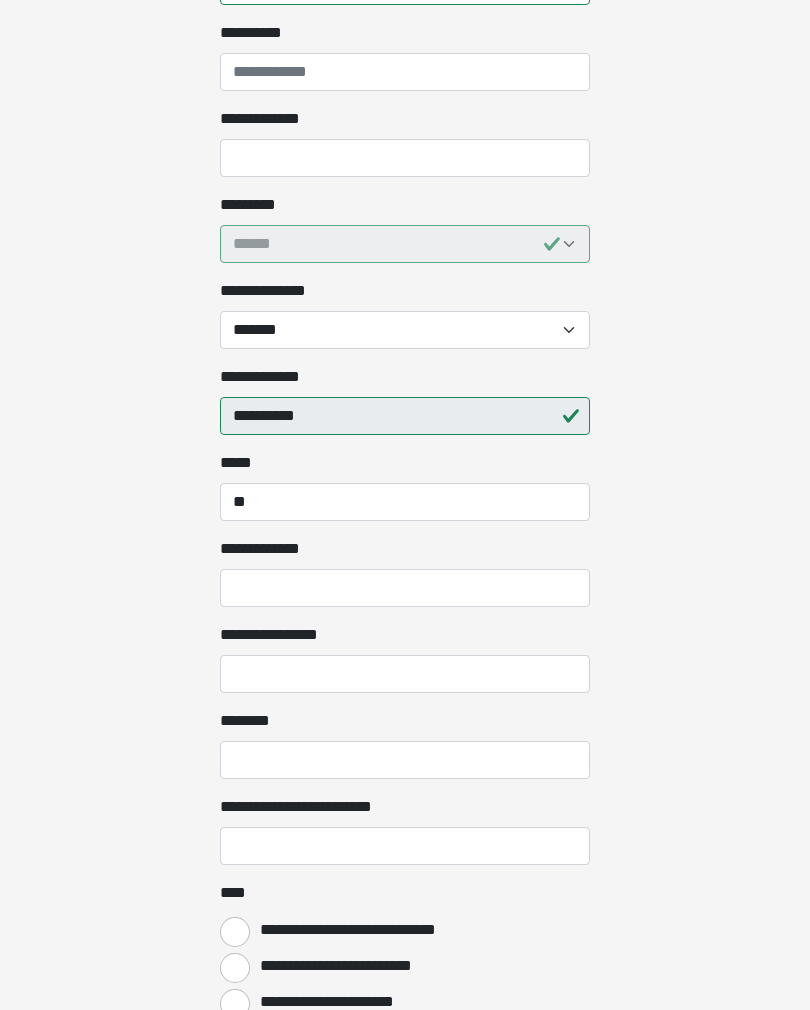 click on "**********" at bounding box center (405, -1362) 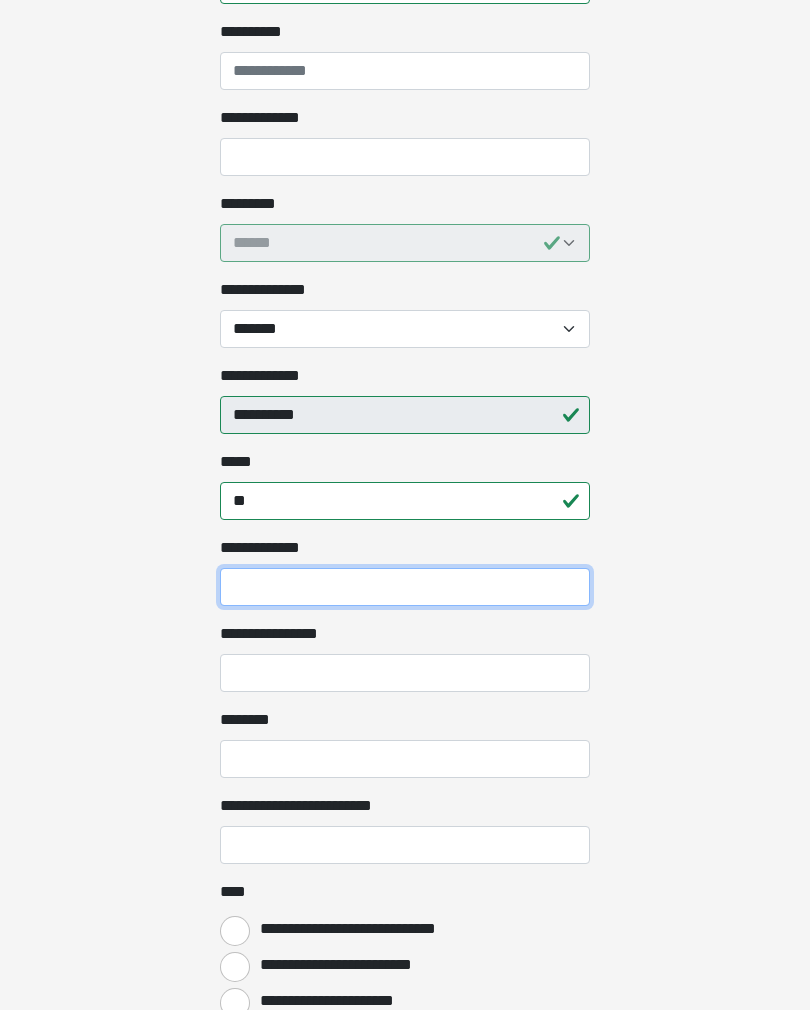 click on "**********" at bounding box center (405, 587) 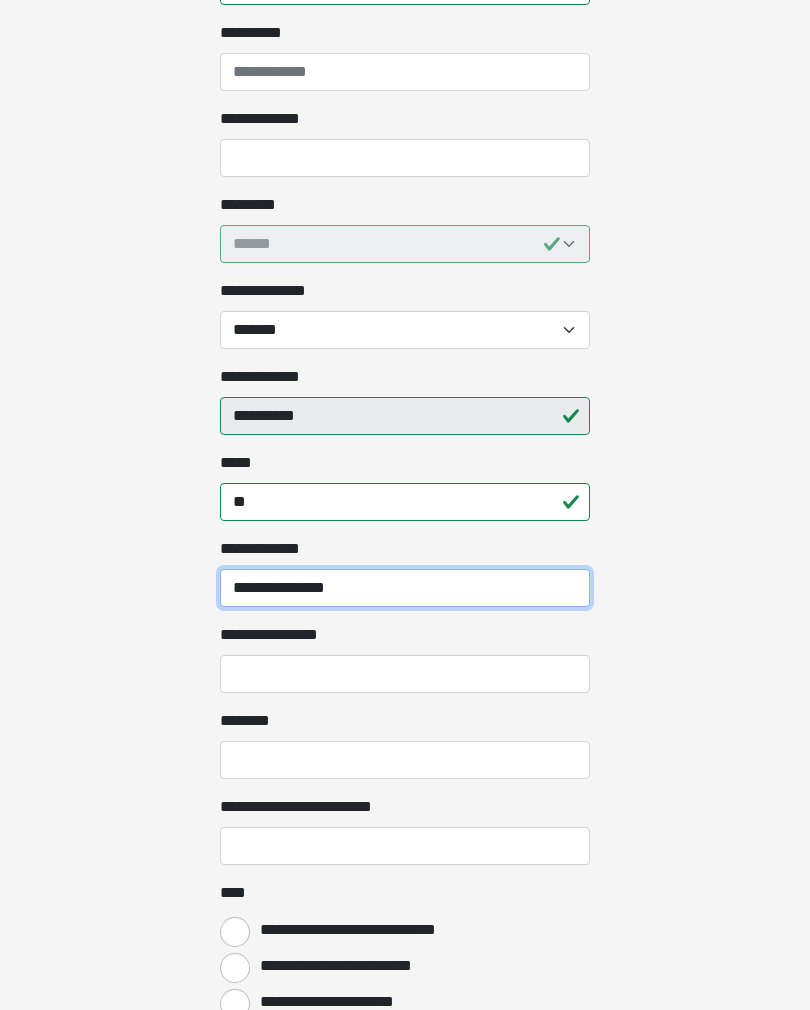 type on "**********" 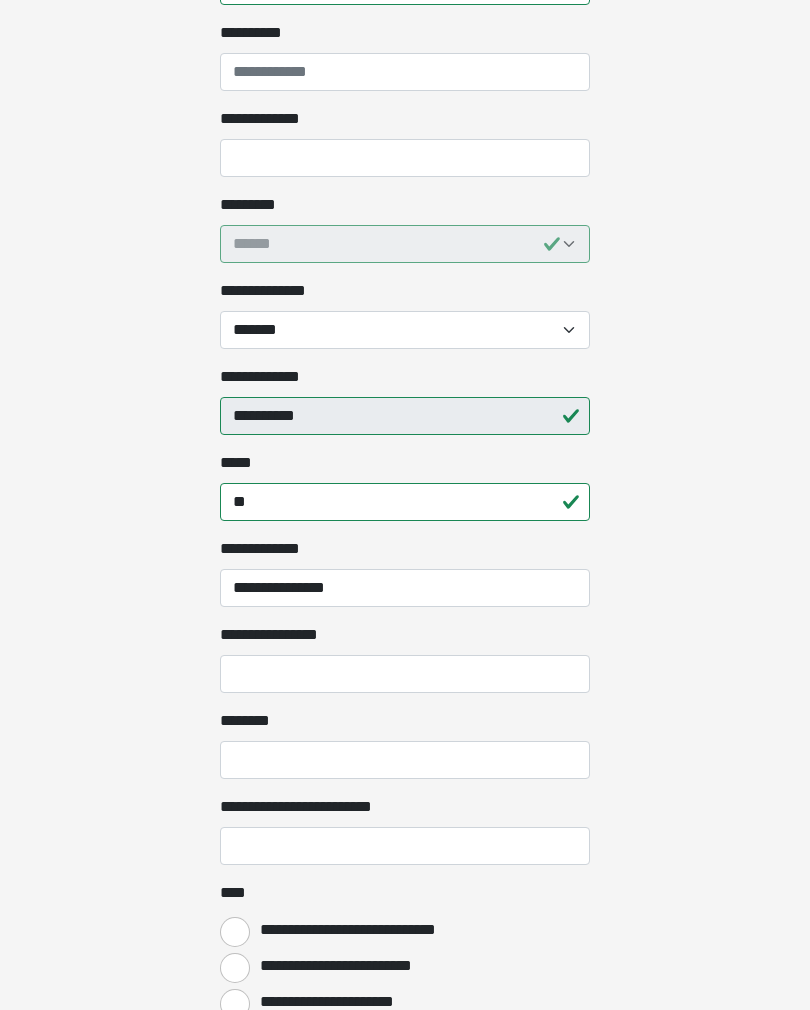 click on "**********" at bounding box center (405, -1362) 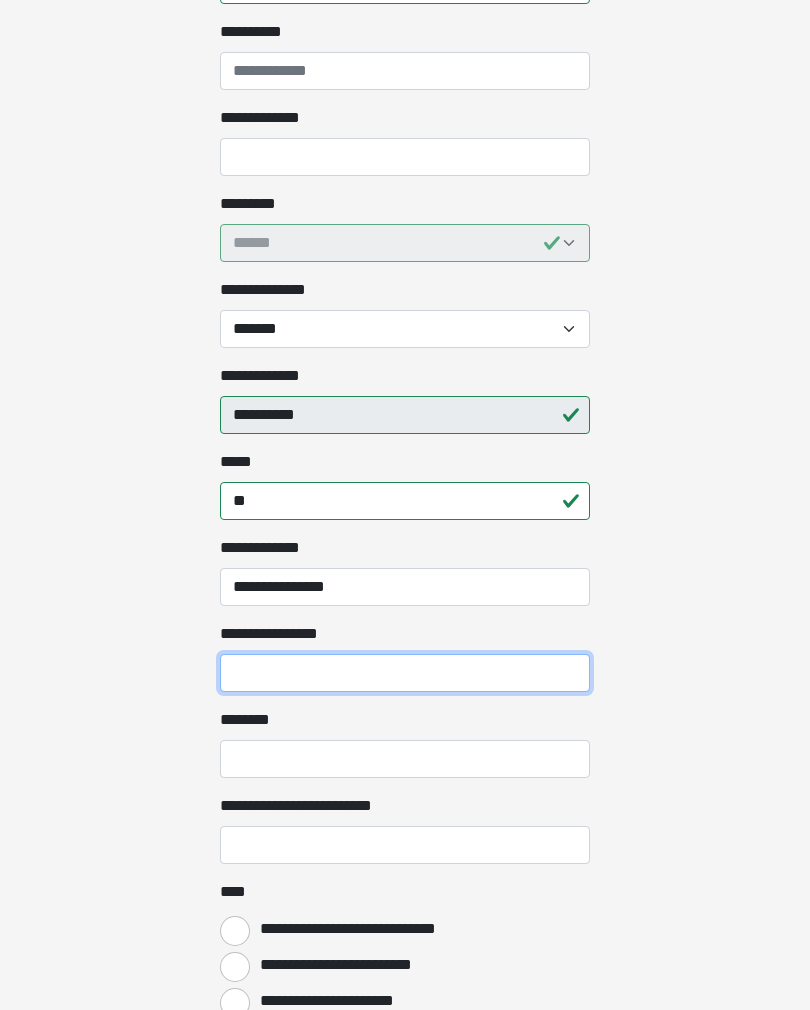 click on "**********" at bounding box center (405, 673) 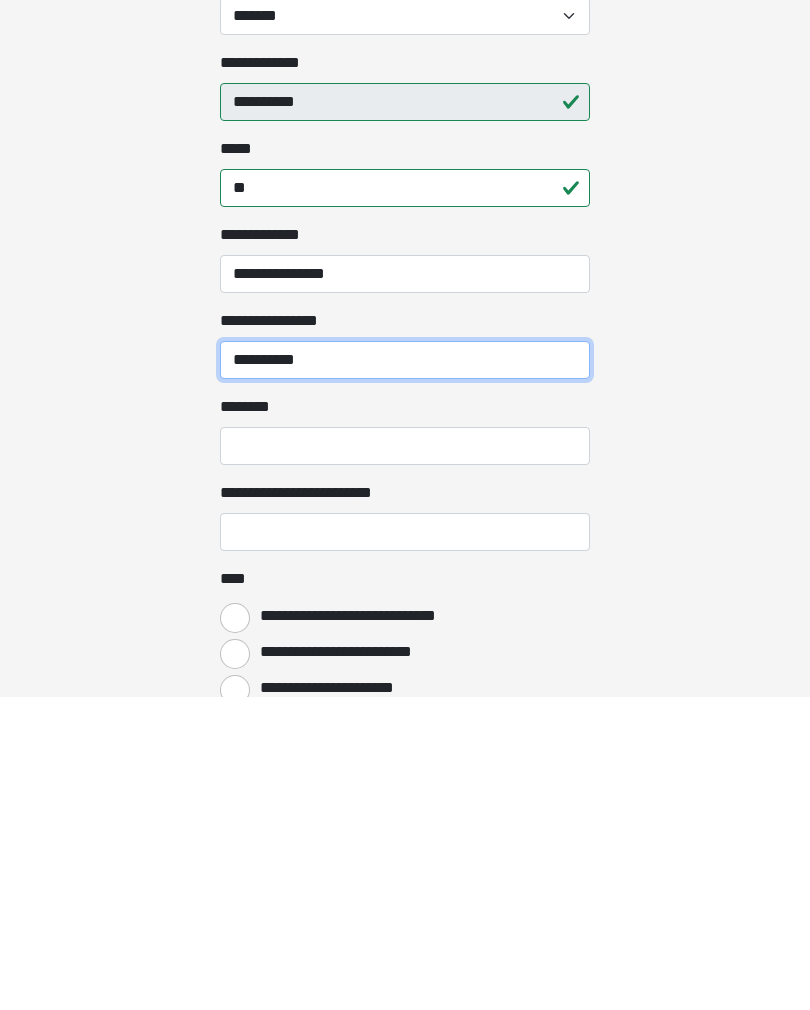 type on "**********" 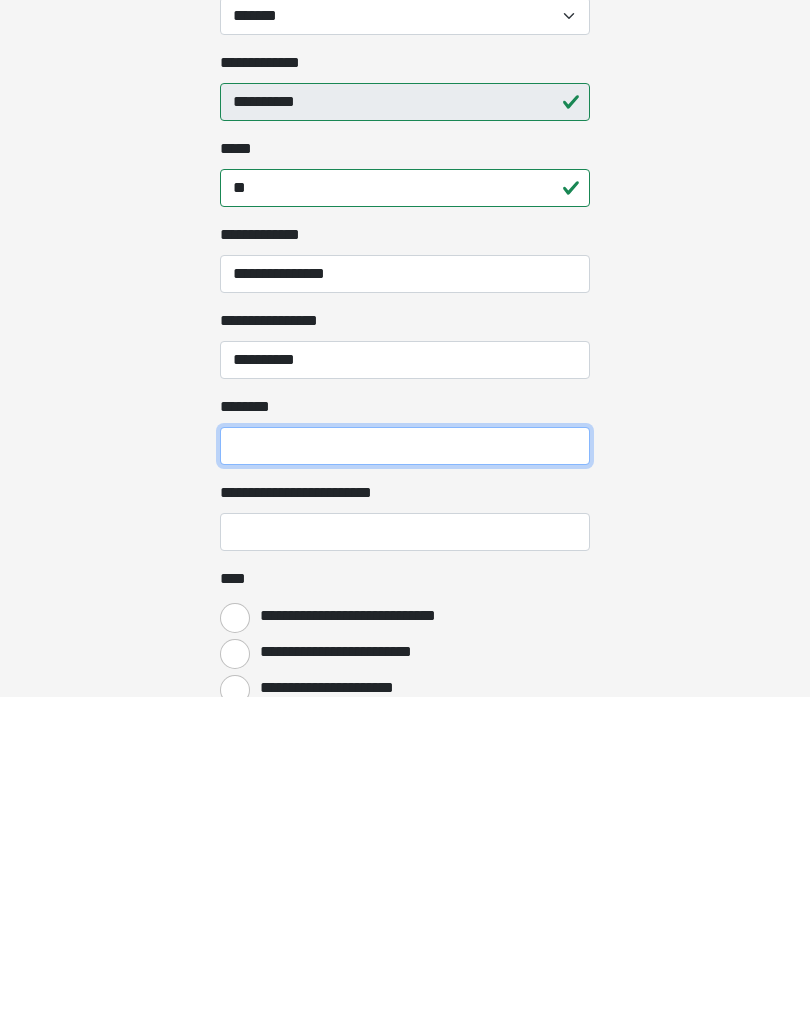 click on "********" at bounding box center [405, 760] 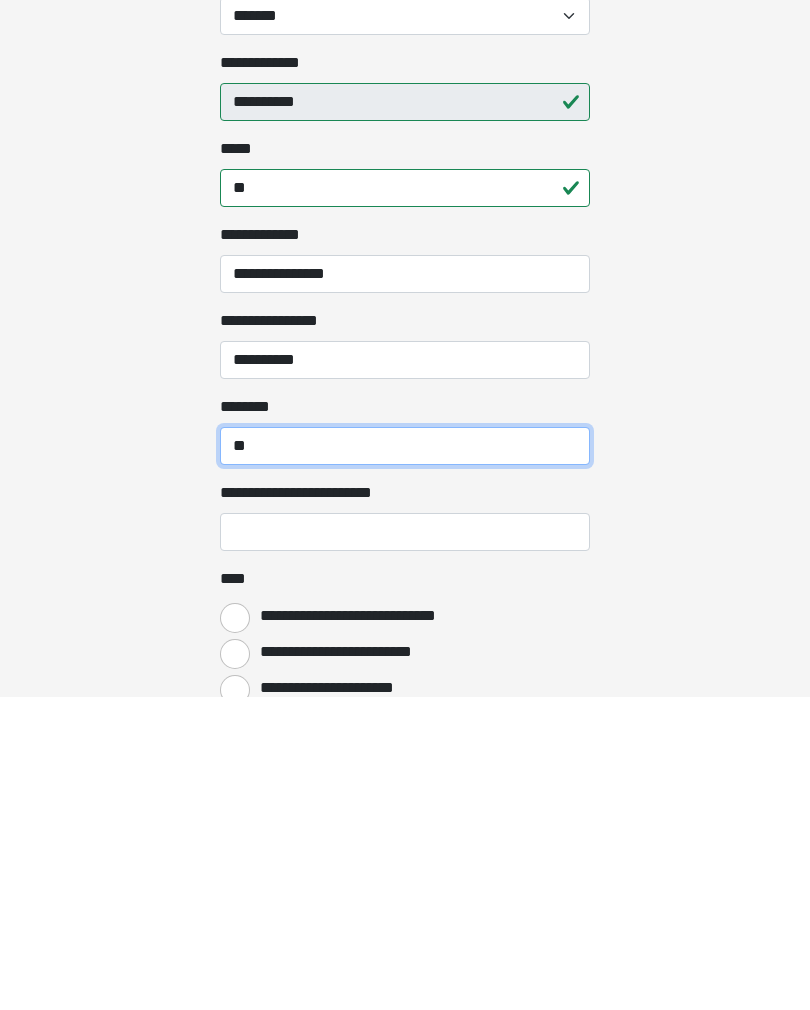 type on "*" 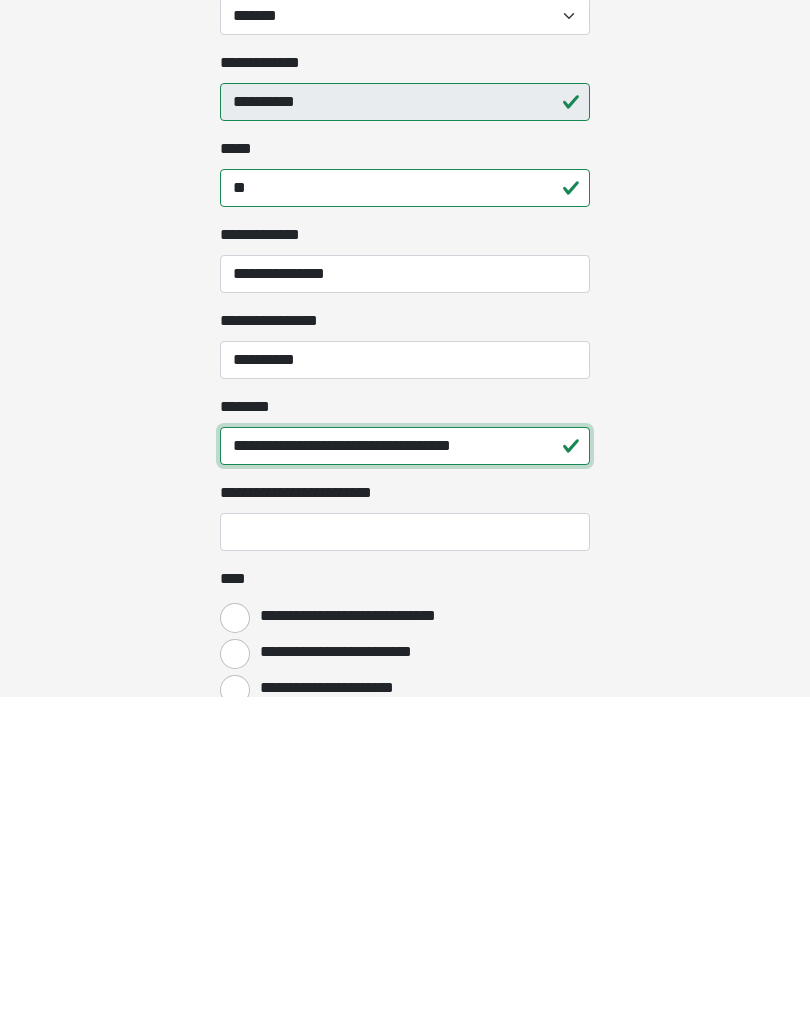 type on "**********" 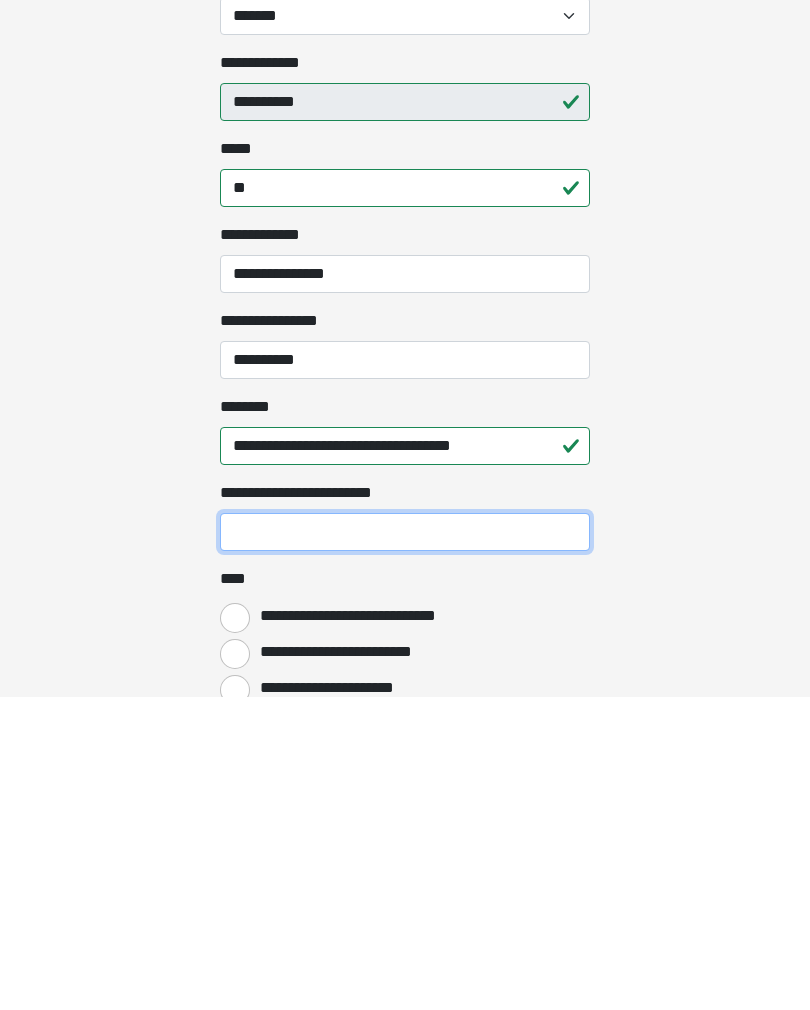 click on "**********" at bounding box center (405, 846) 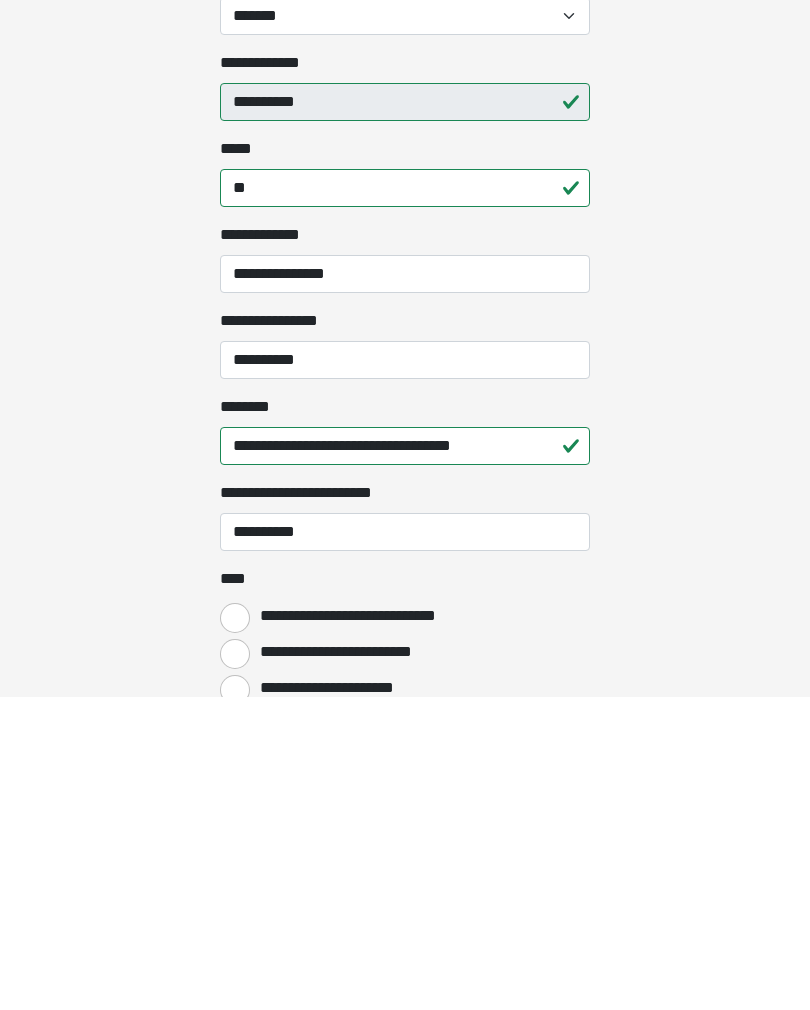 click on "**********" at bounding box center [405, -1362] 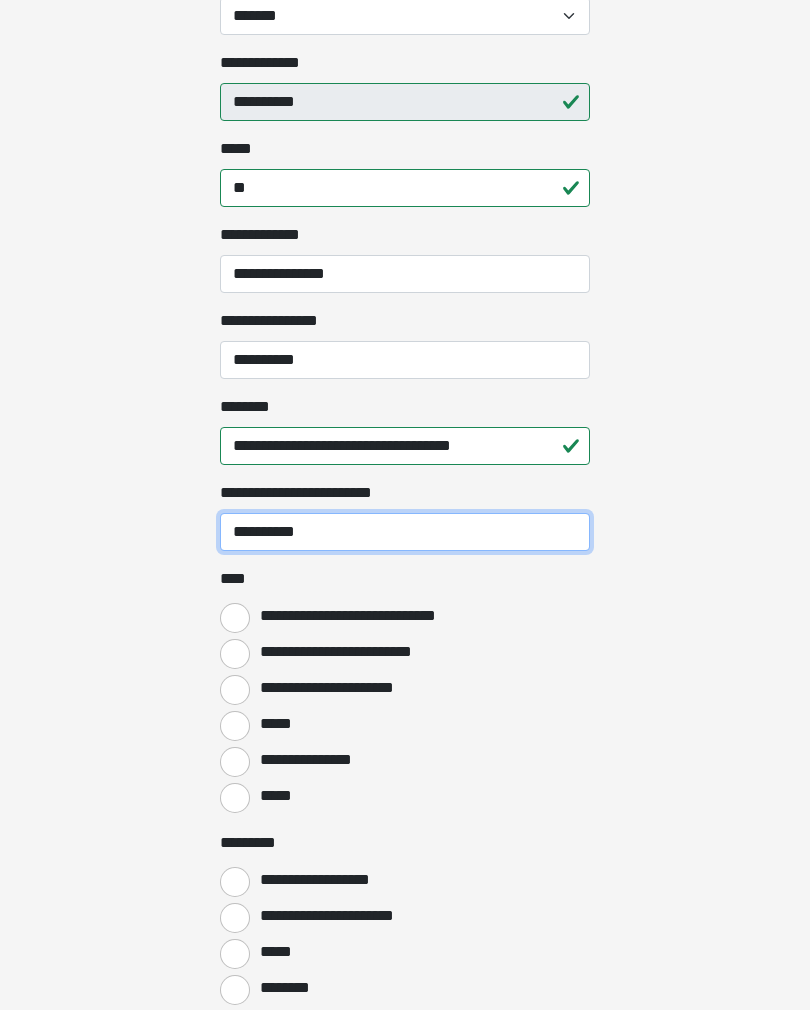 click on "**********" at bounding box center [405, 532] 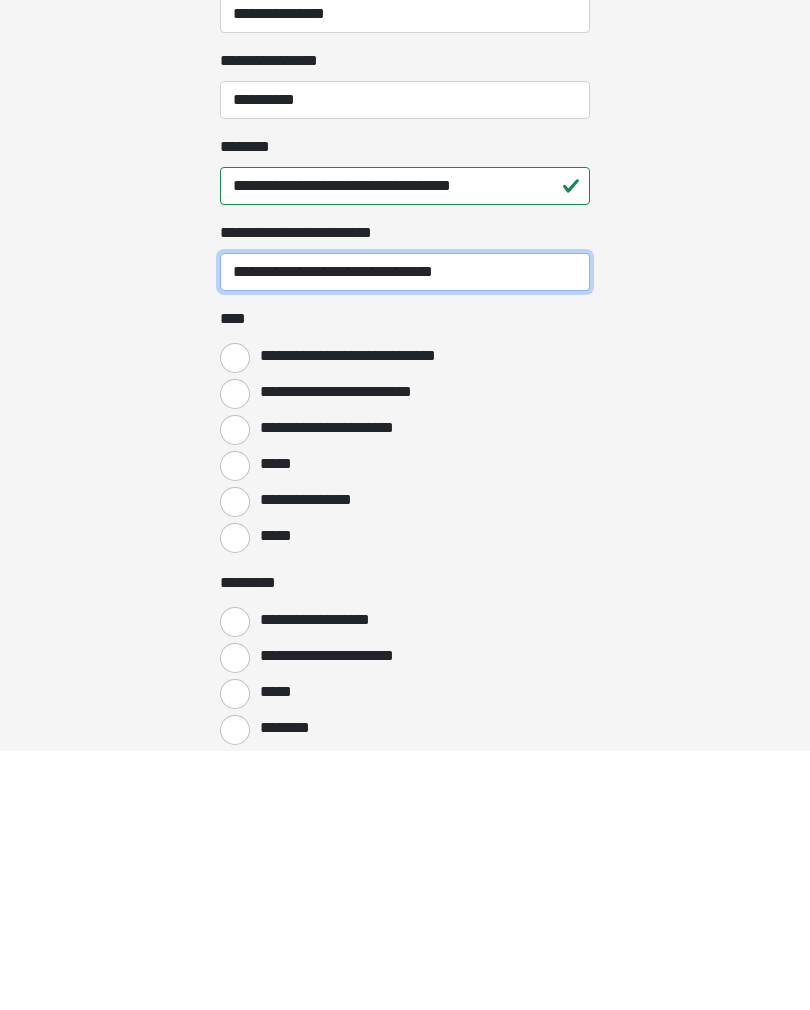 type on "**********" 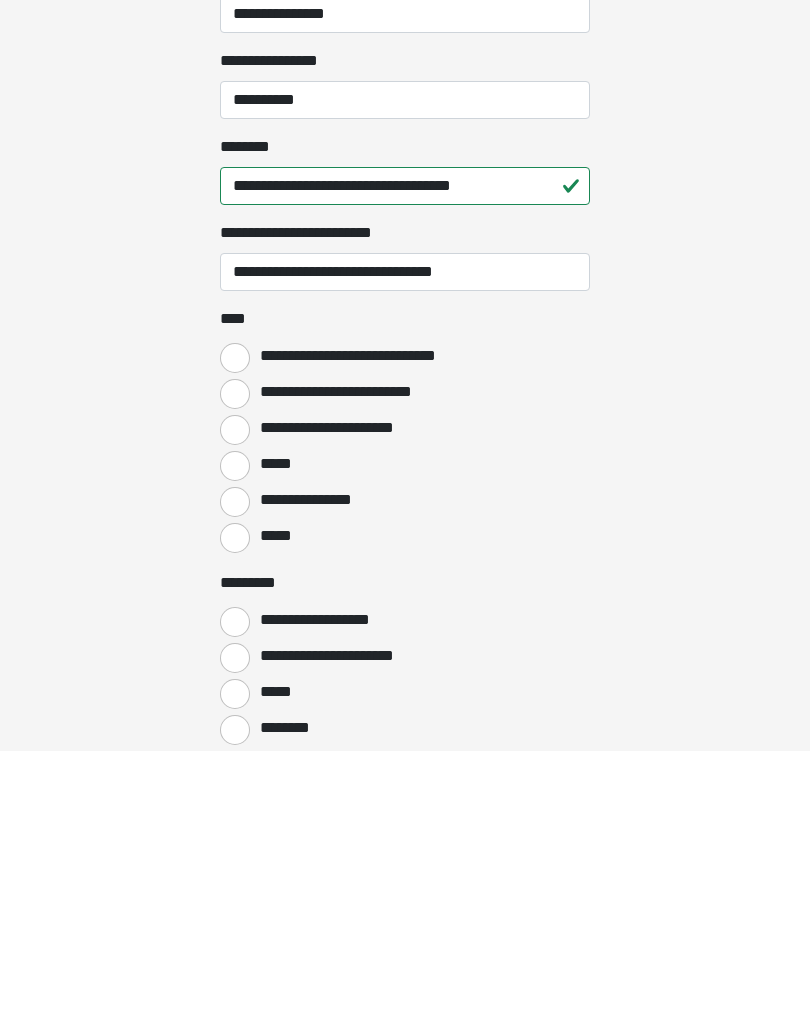 click on "**********" at bounding box center [235, 762] 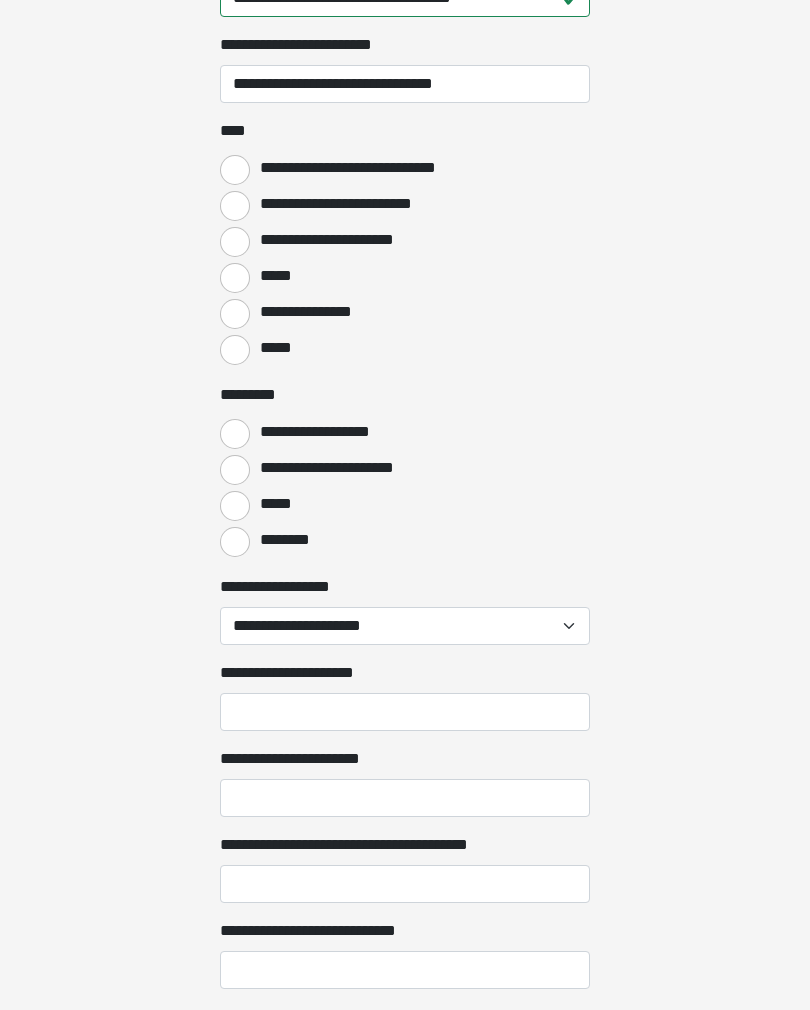 scroll, scrollTop: 2658, scrollLeft: 0, axis: vertical 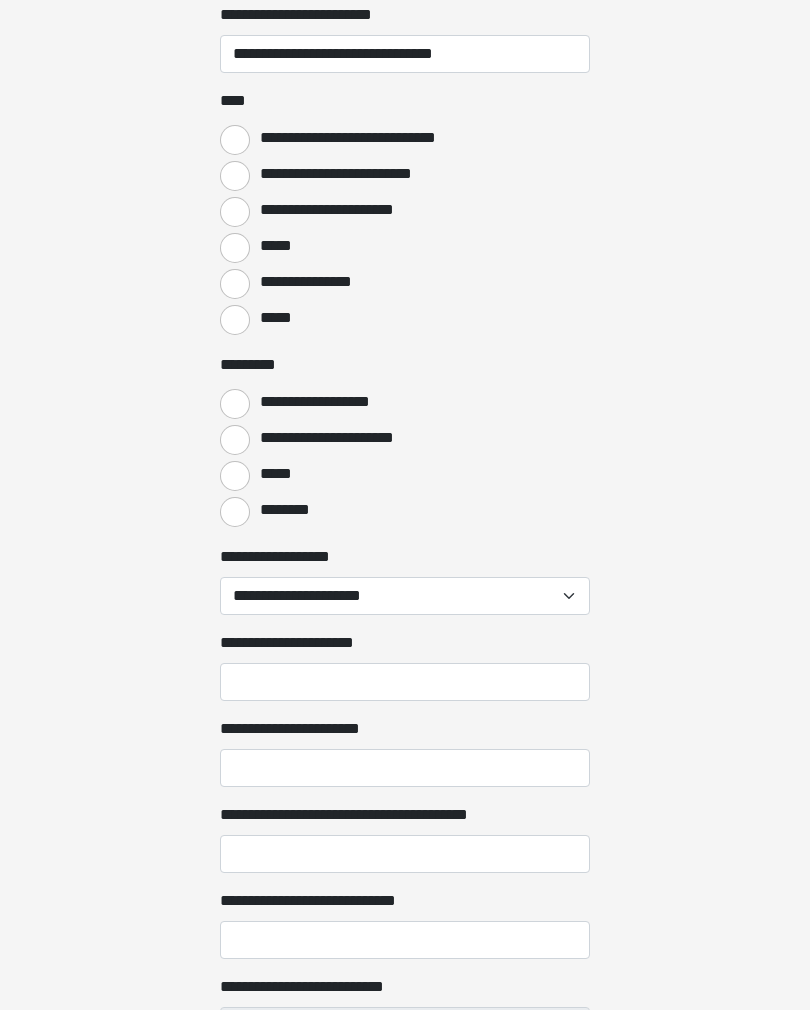 click on "**********" at bounding box center [235, 441] 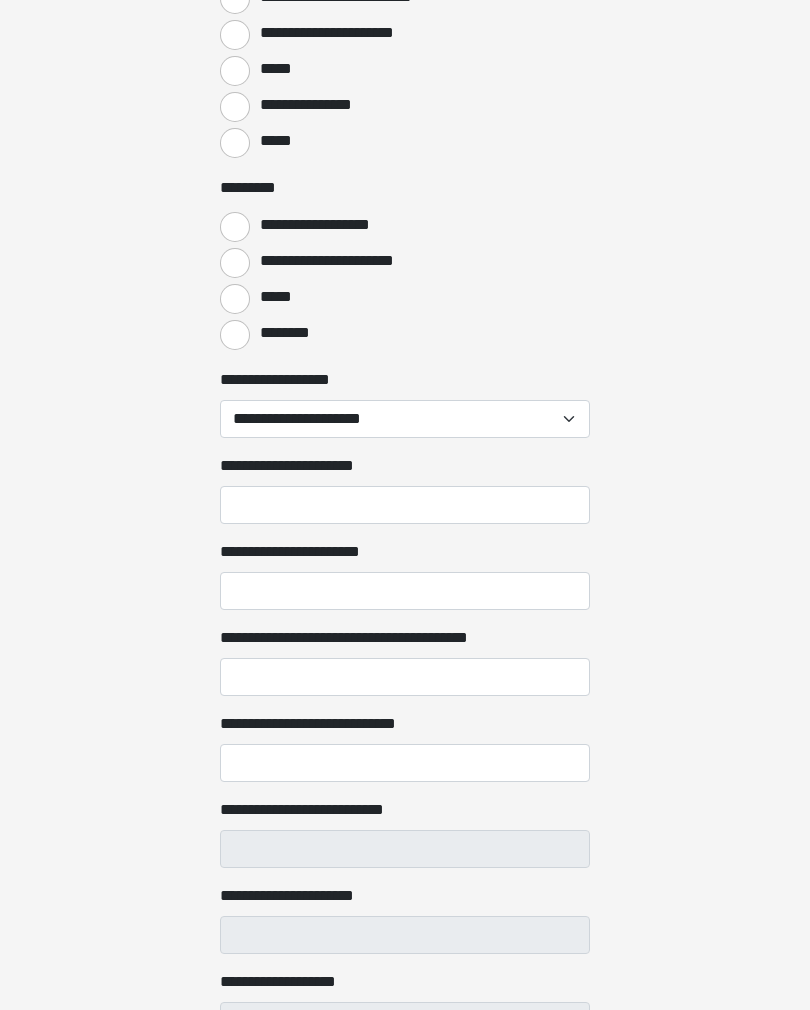 scroll, scrollTop: 2840, scrollLeft: 0, axis: vertical 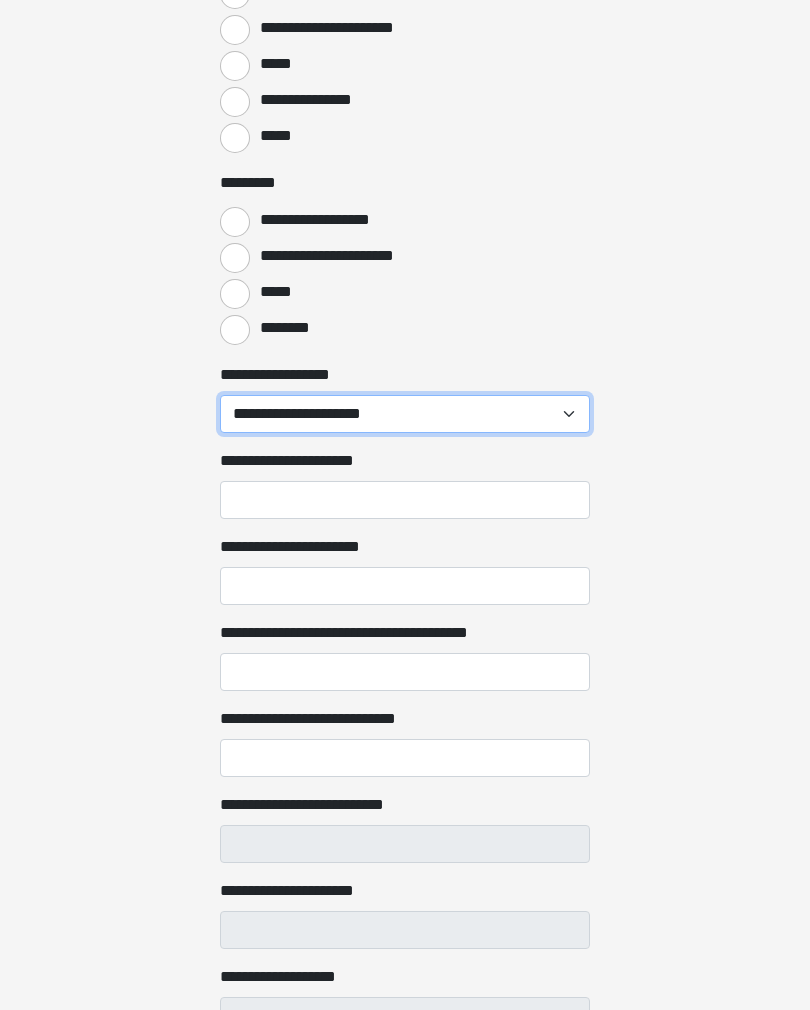 click on "**********" at bounding box center [405, 415] 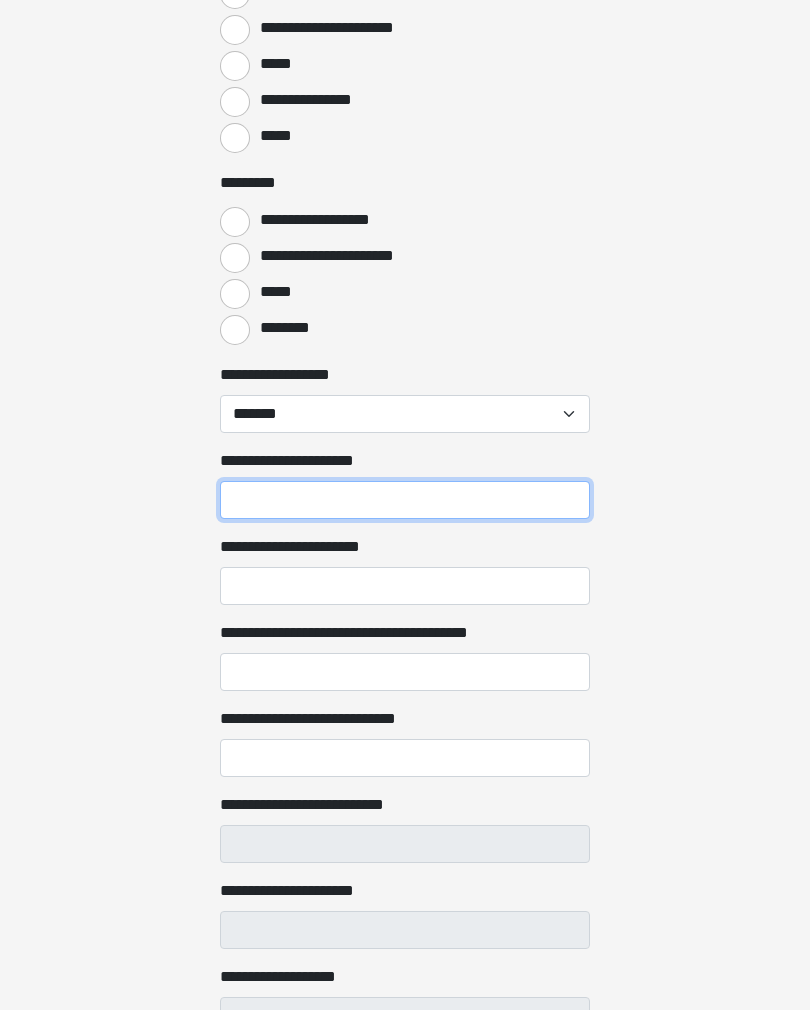click on "**********" at bounding box center (405, 500) 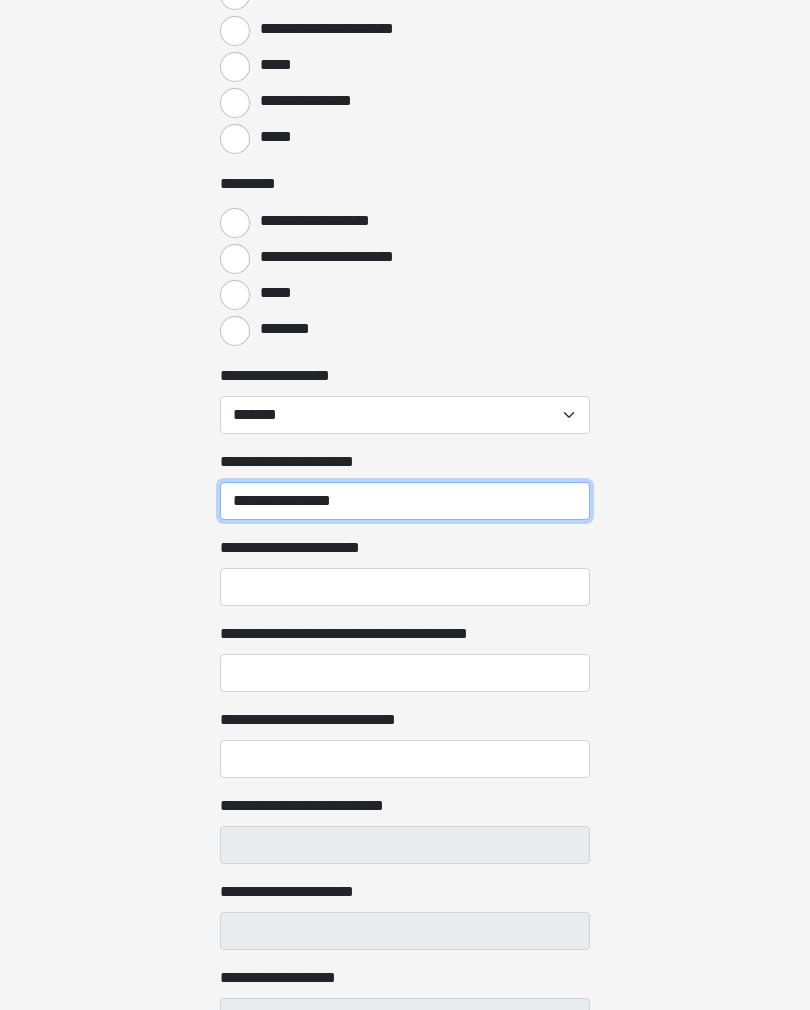 type on "**********" 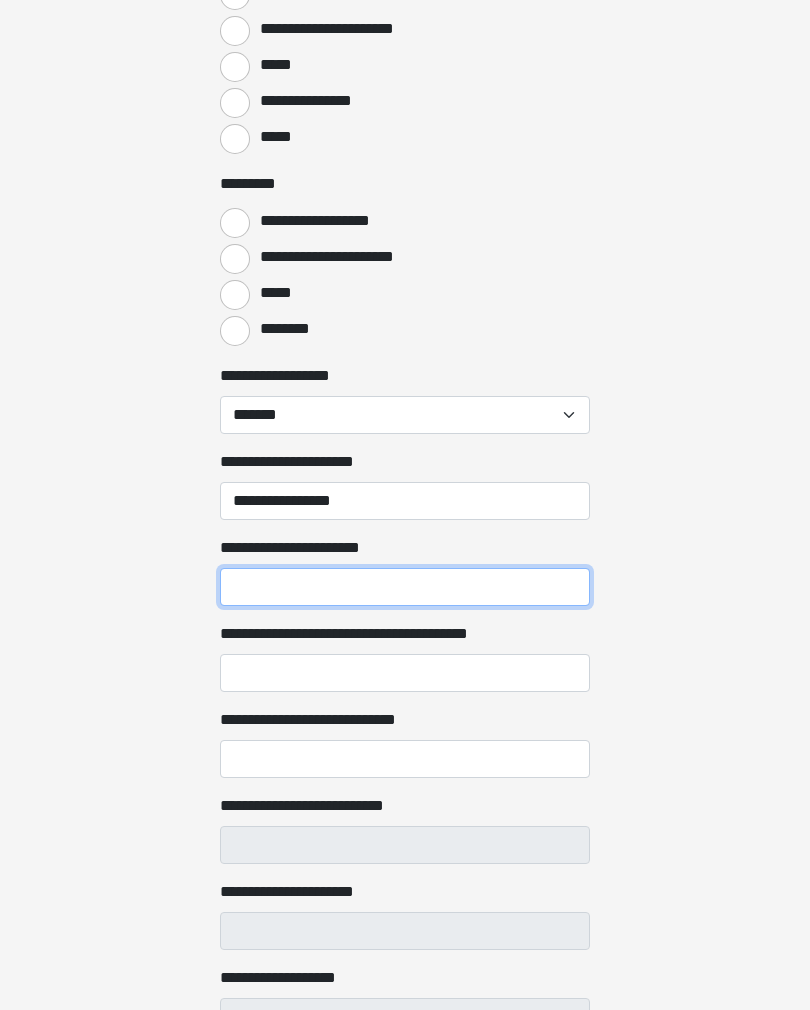 click on "**********" at bounding box center [405, 587] 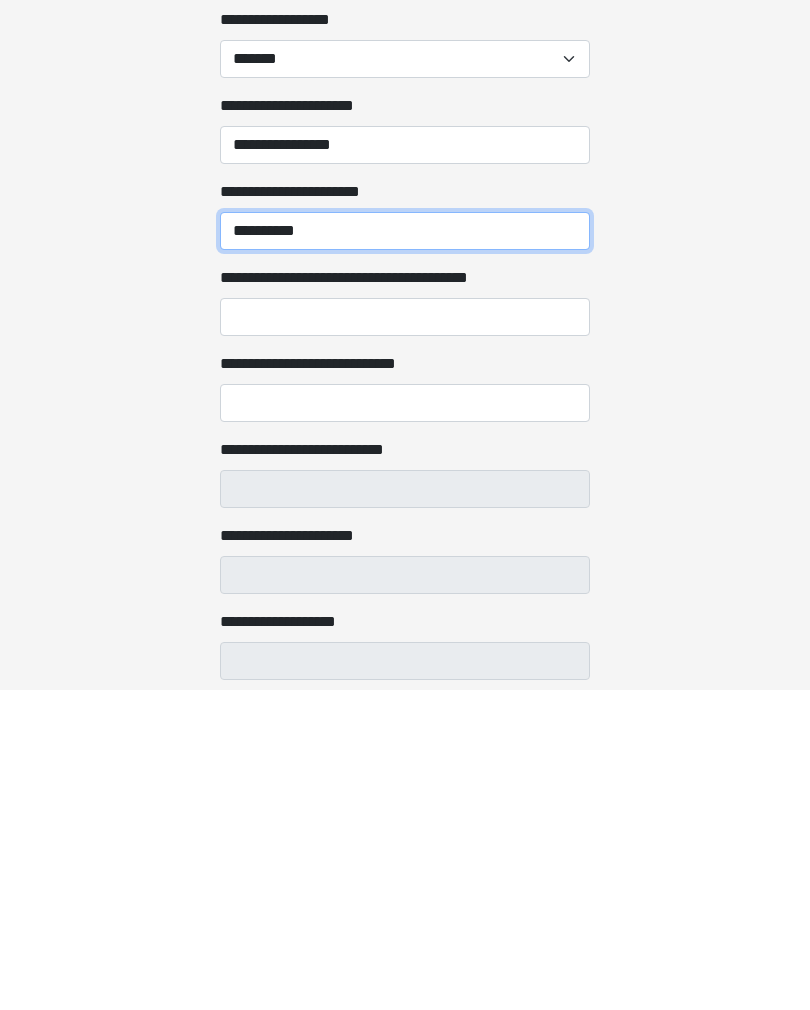 scroll, scrollTop: 2887, scrollLeft: 0, axis: vertical 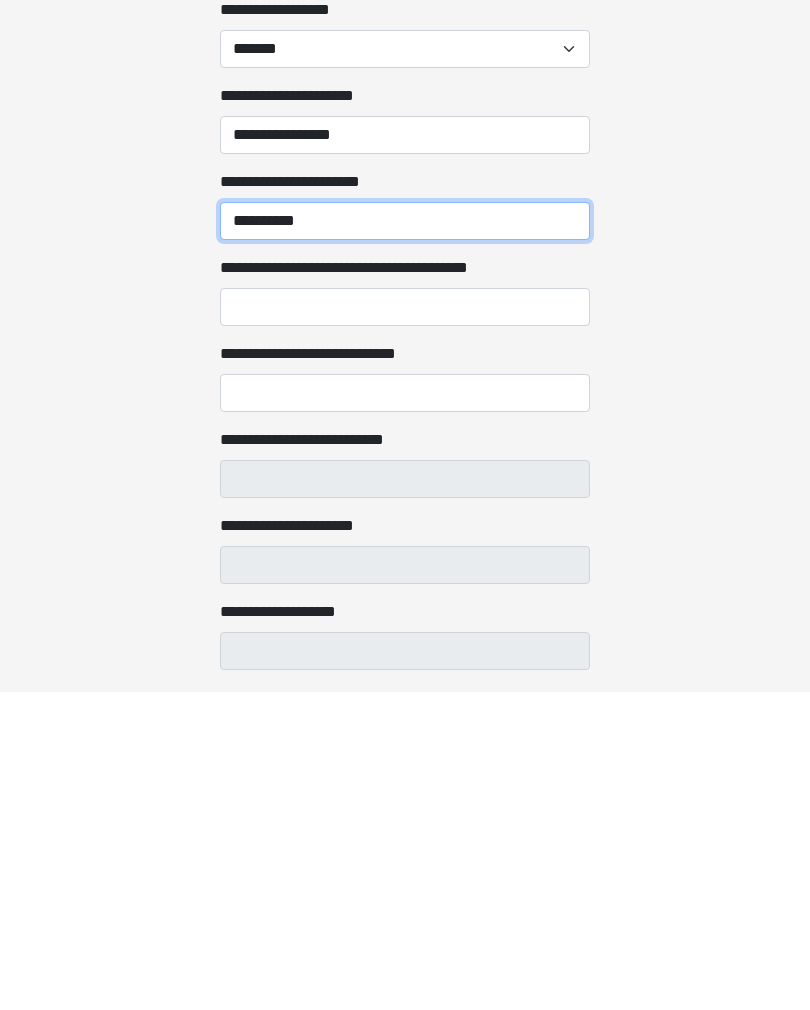 type on "**********" 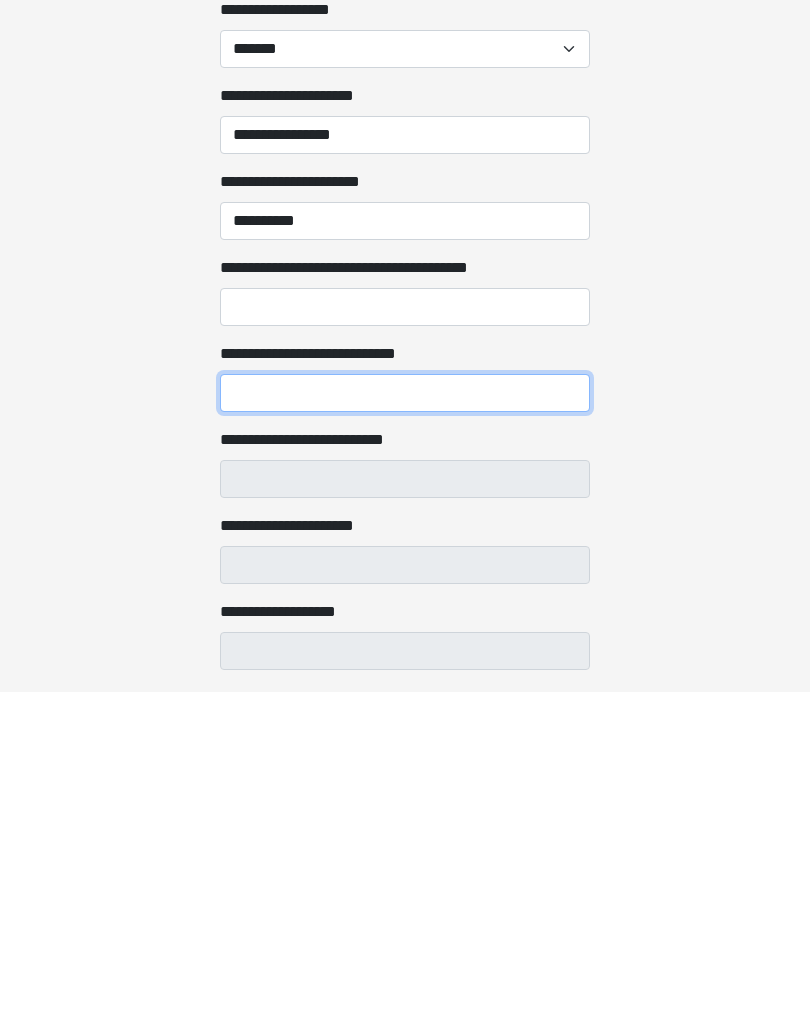 click on "**********" at bounding box center (405, 712) 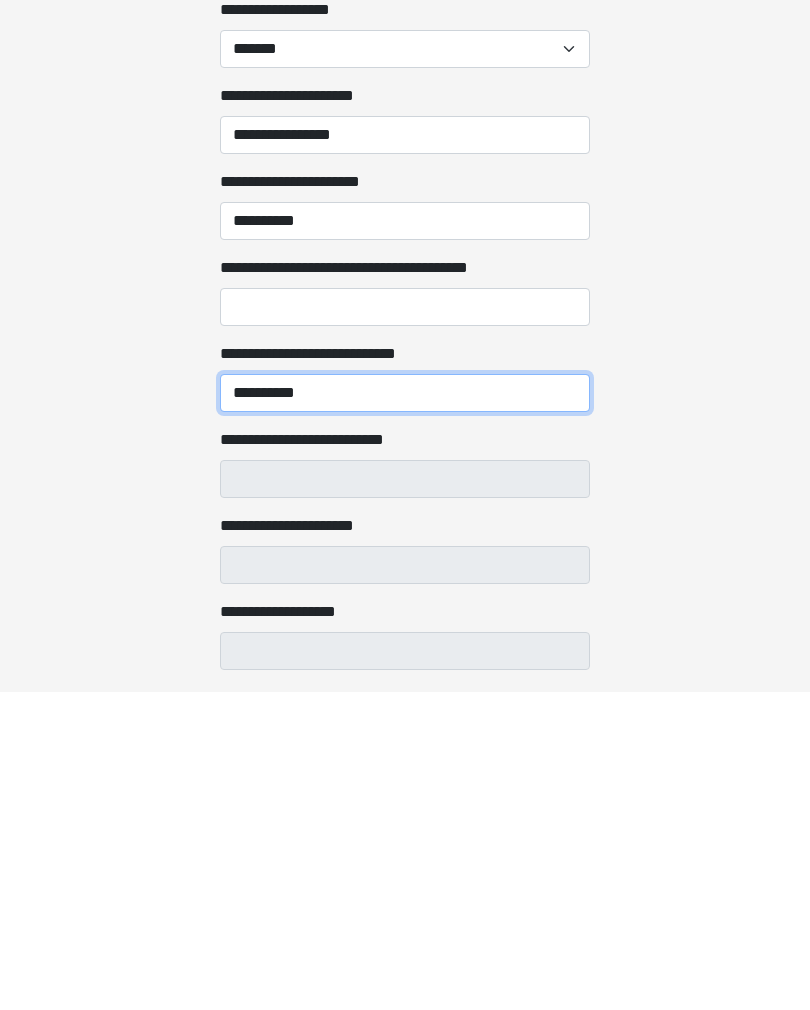 type on "**********" 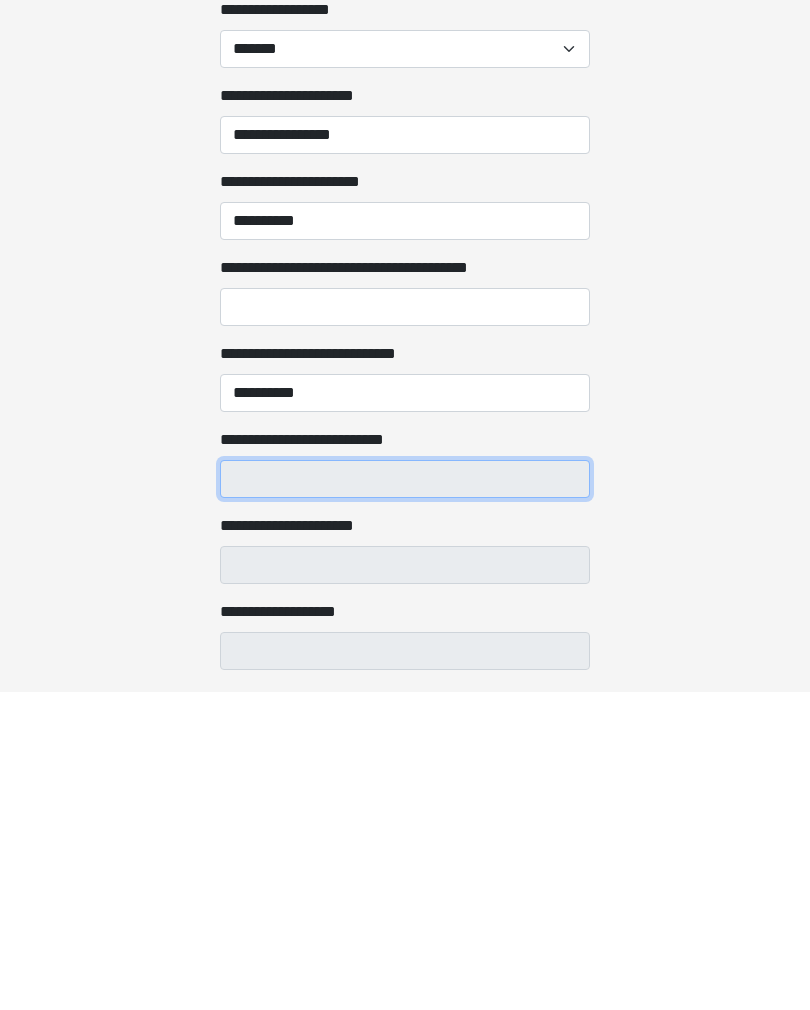 click on "**********" at bounding box center (405, 798) 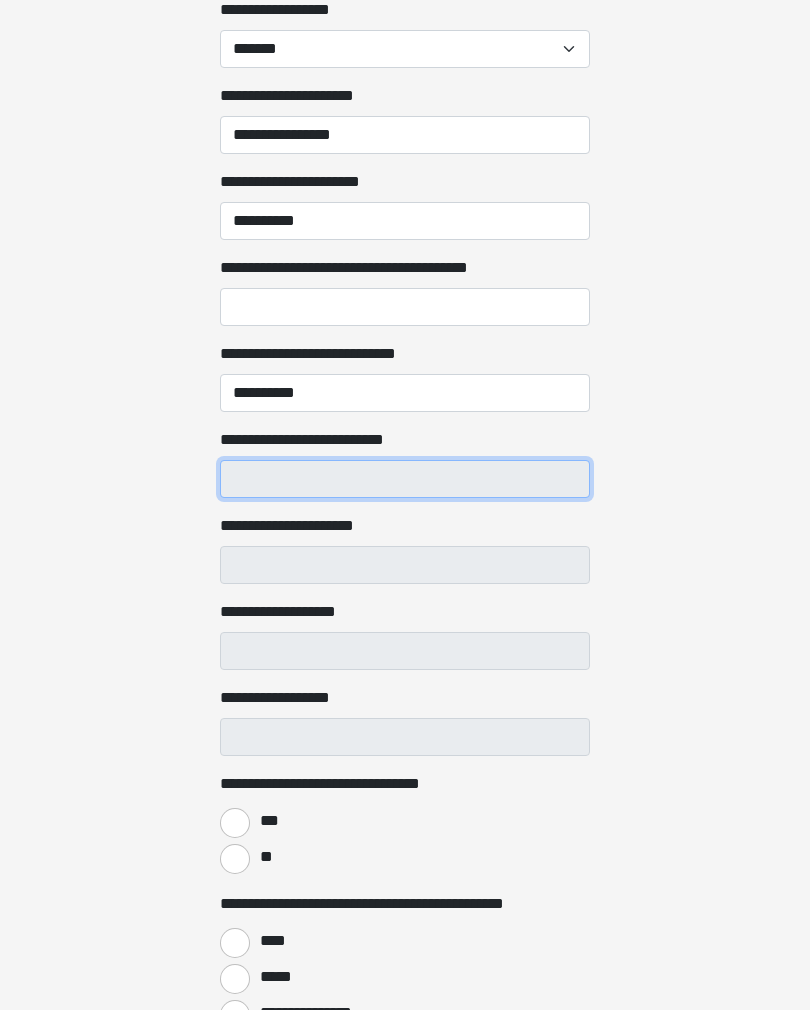 click on "**********" at bounding box center (405, 479) 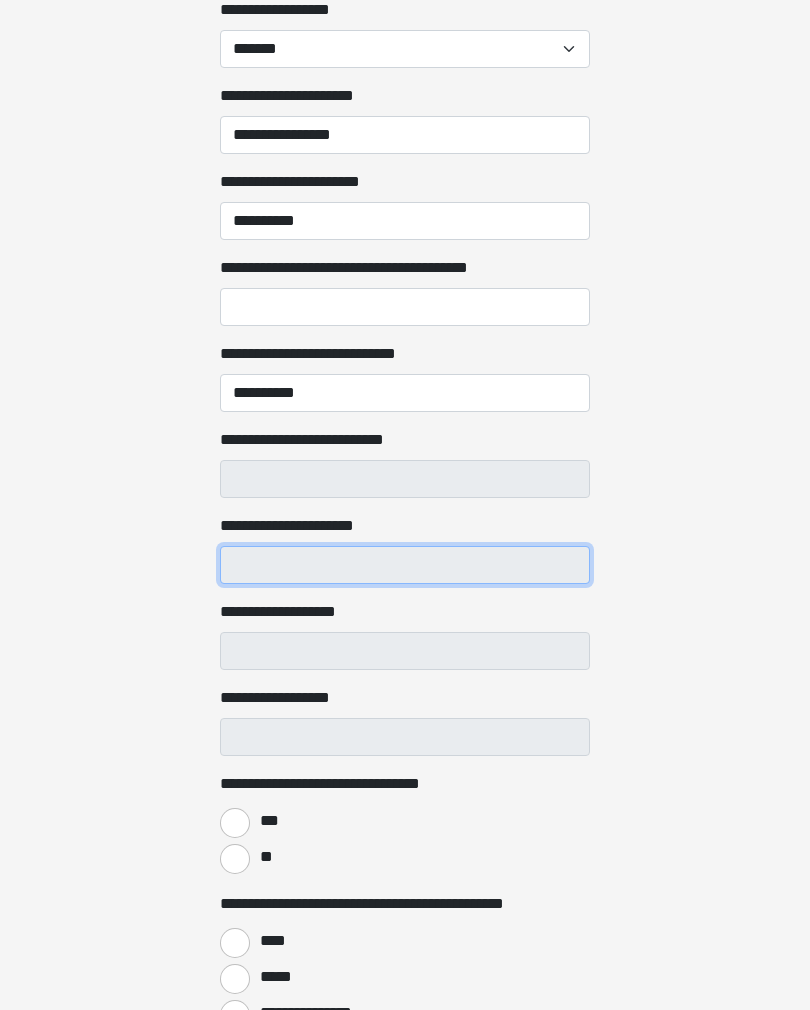 click on "**********" at bounding box center [405, 565] 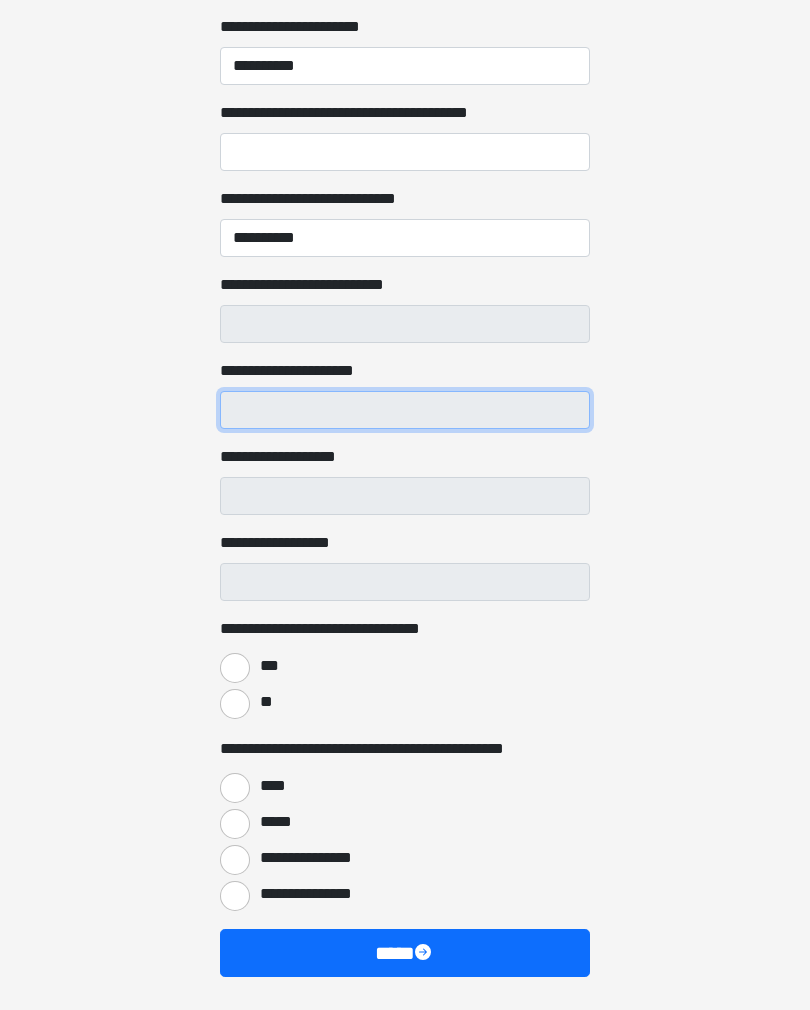 scroll, scrollTop: 3400, scrollLeft: 0, axis: vertical 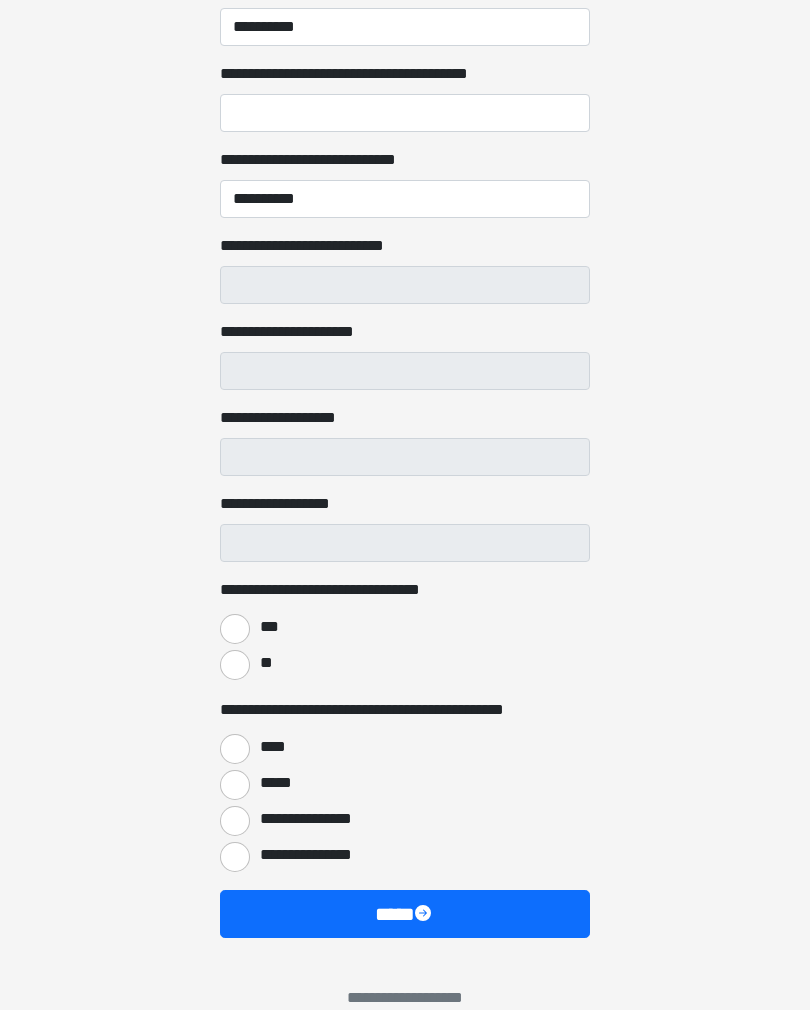 click on "***" at bounding box center [235, 629] 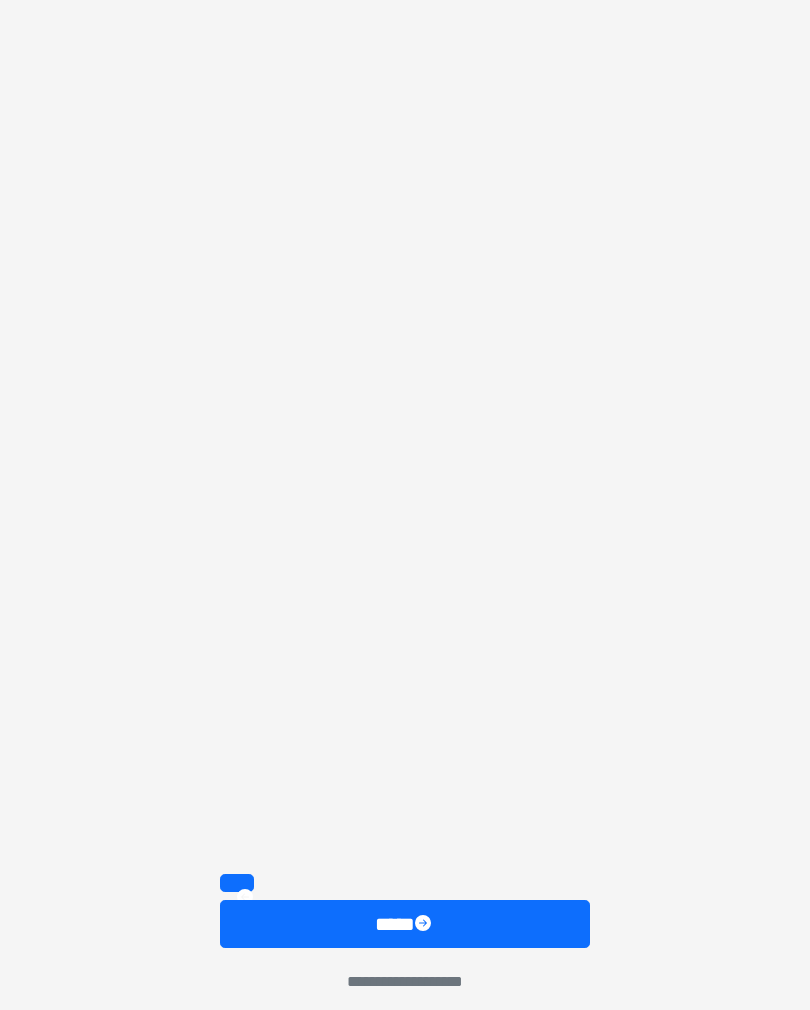 scroll, scrollTop: 0, scrollLeft: 0, axis: both 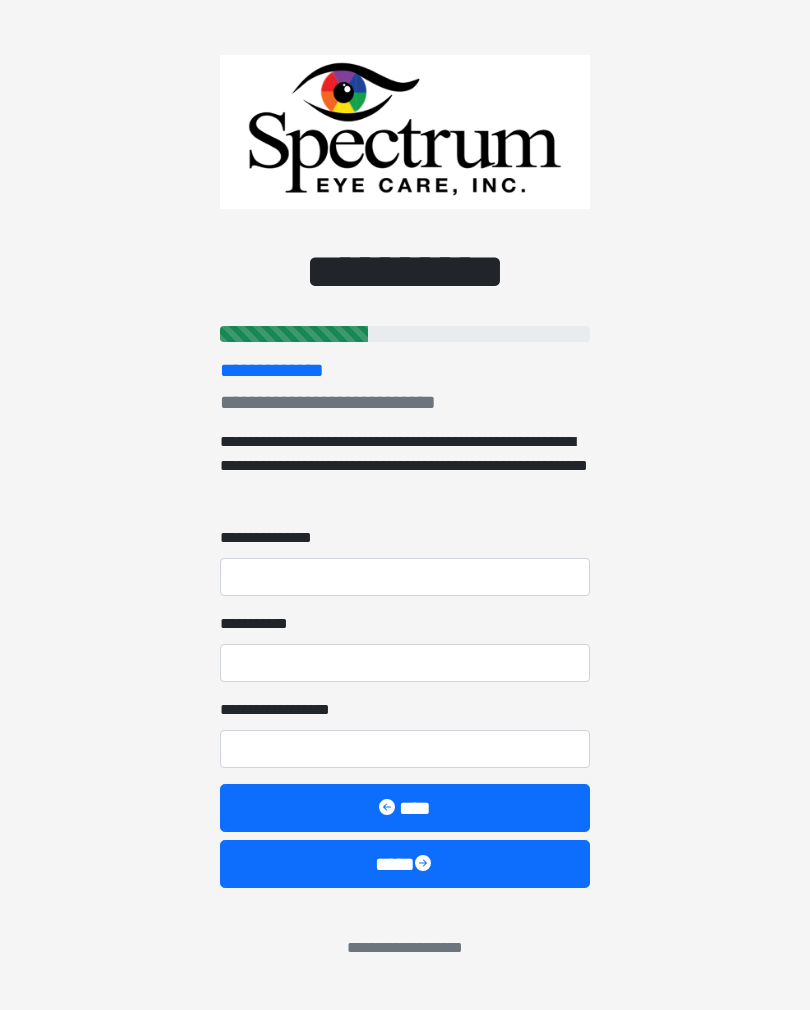click on "****" at bounding box center (405, 864) 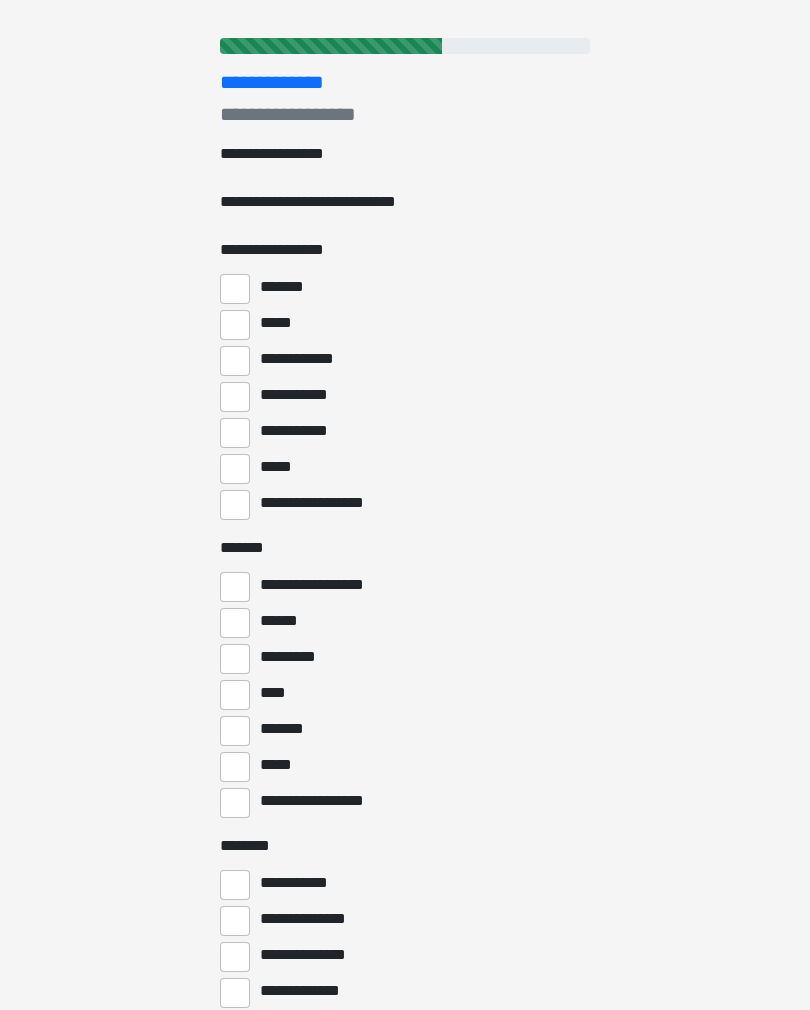 scroll, scrollTop: 294, scrollLeft: 0, axis: vertical 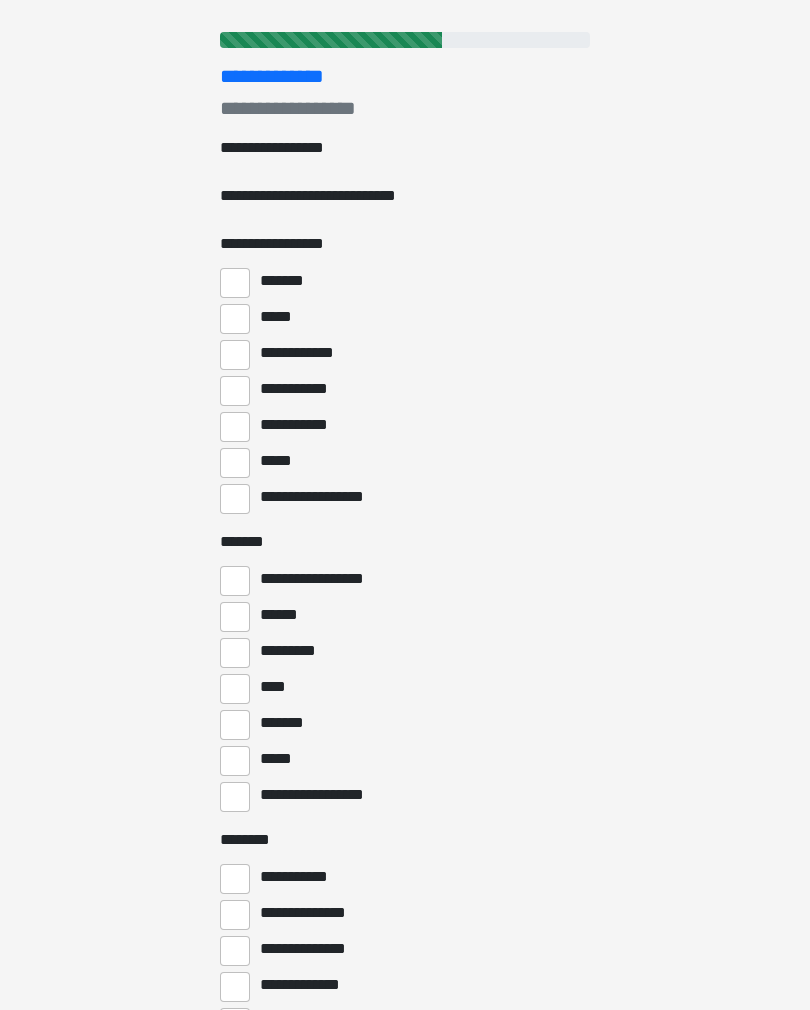 click on "**********" at bounding box center [235, 499] 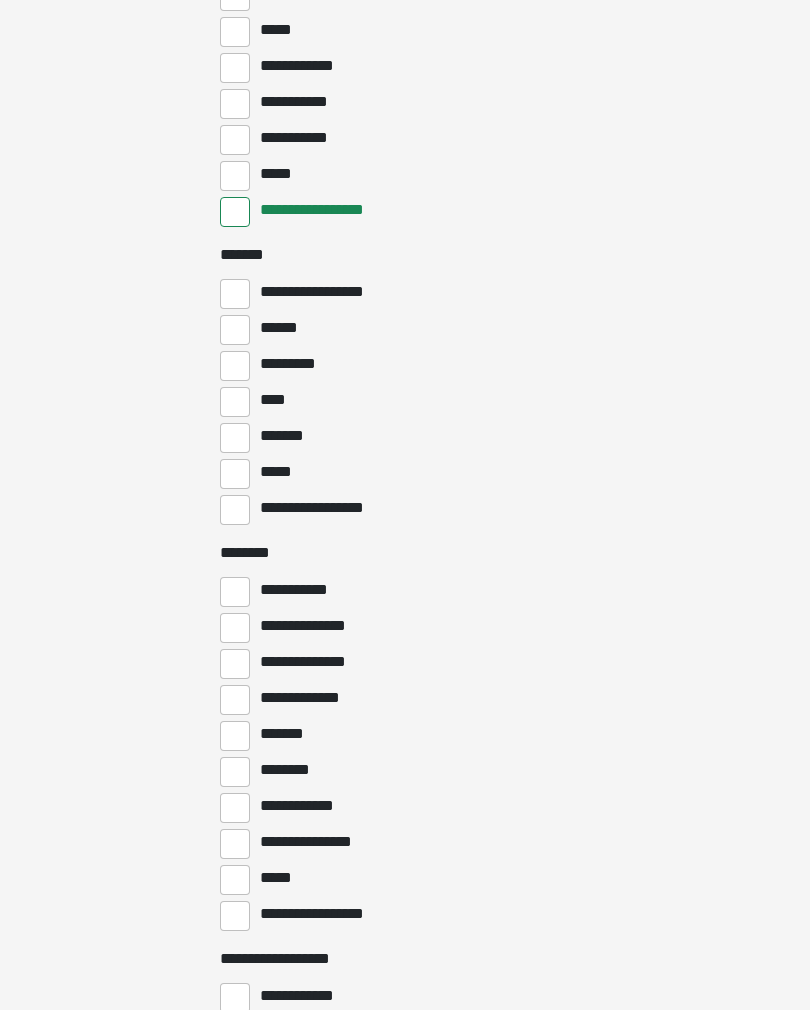 scroll, scrollTop: 590, scrollLeft: 0, axis: vertical 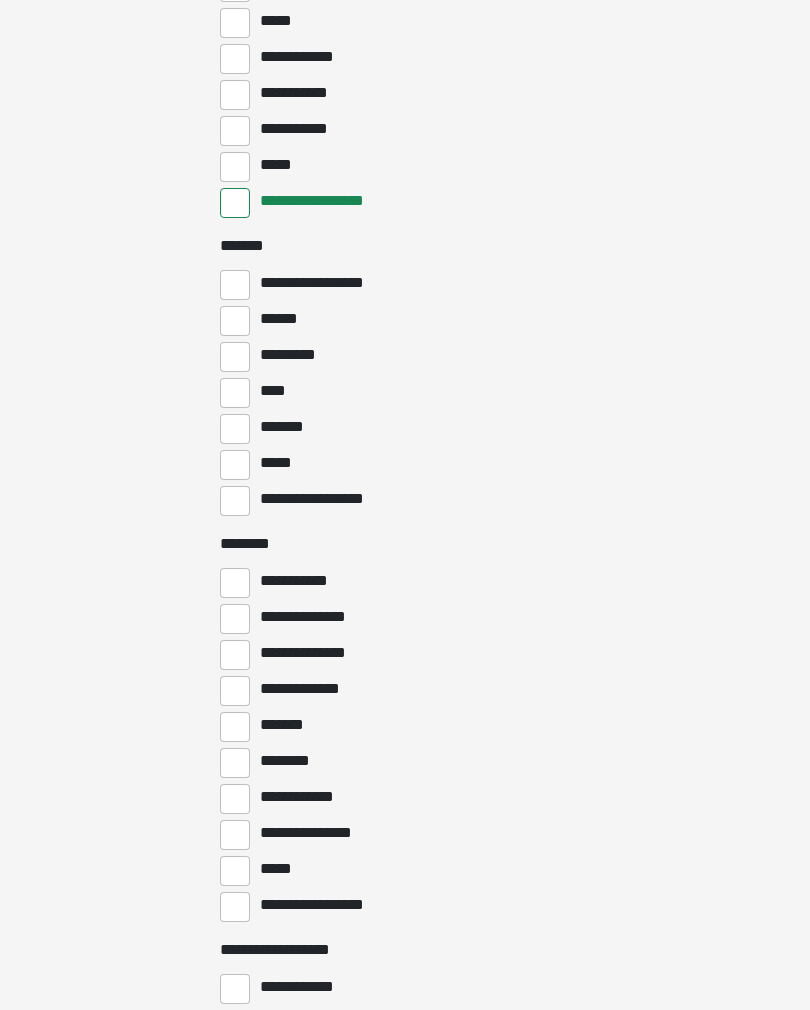 click on "**********" at bounding box center [235, 501] 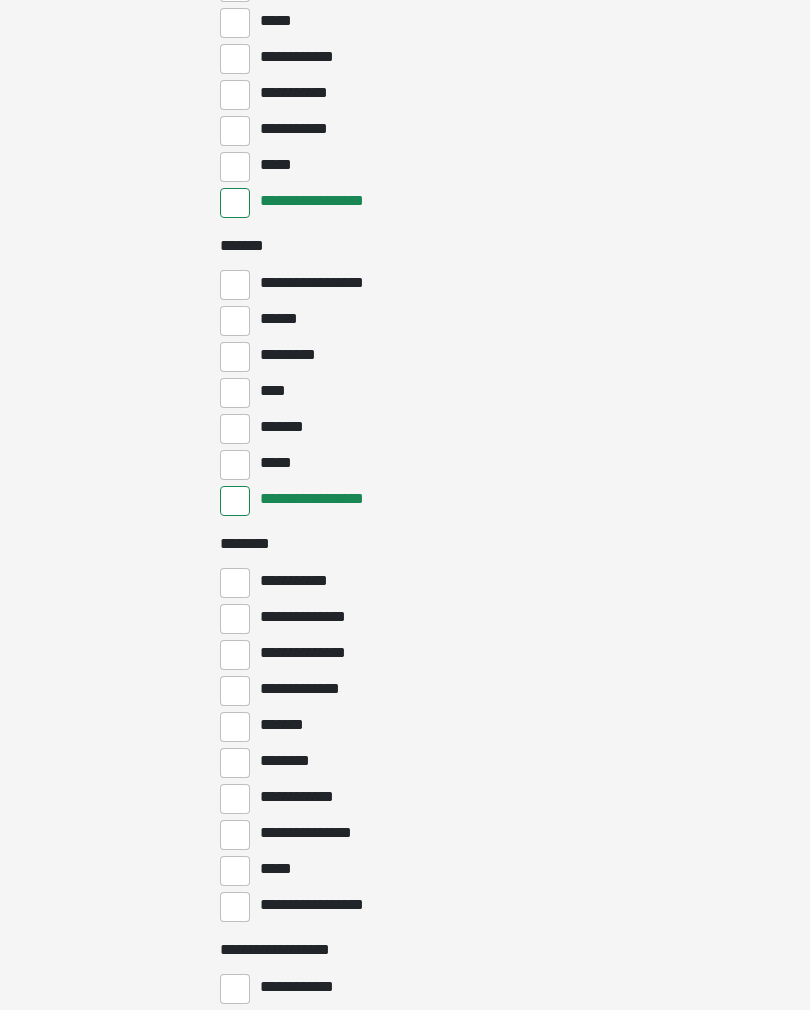 click on "*****" at bounding box center [235, 465] 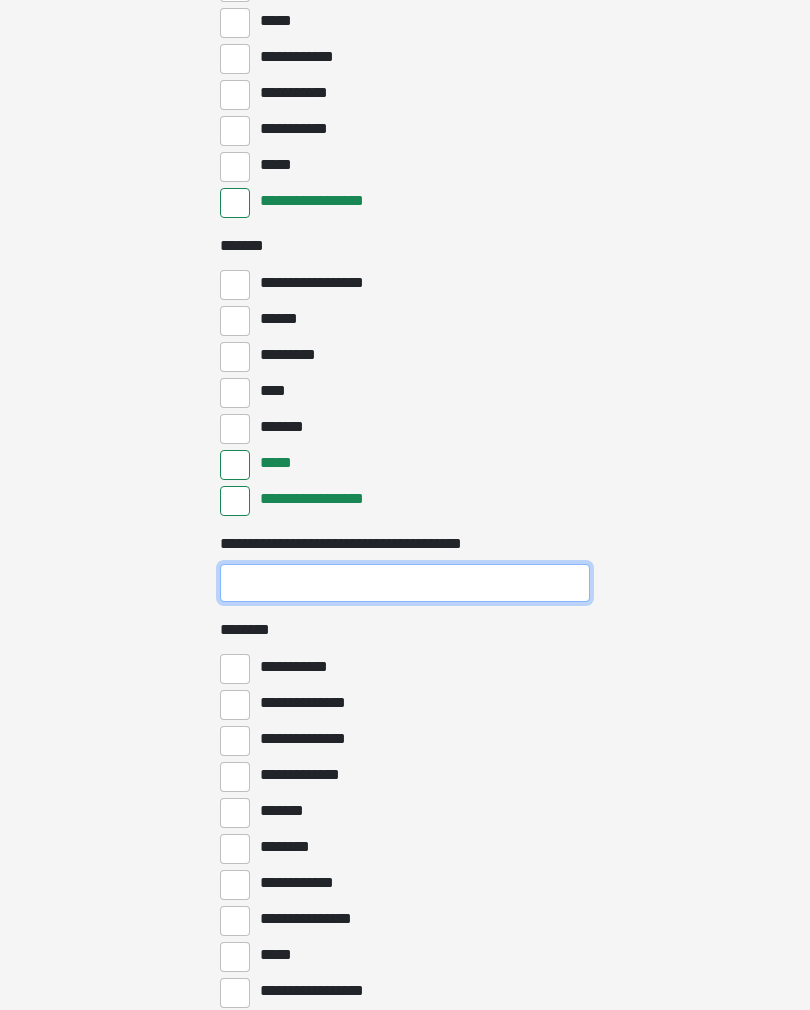 click on "**********" at bounding box center (405, 583) 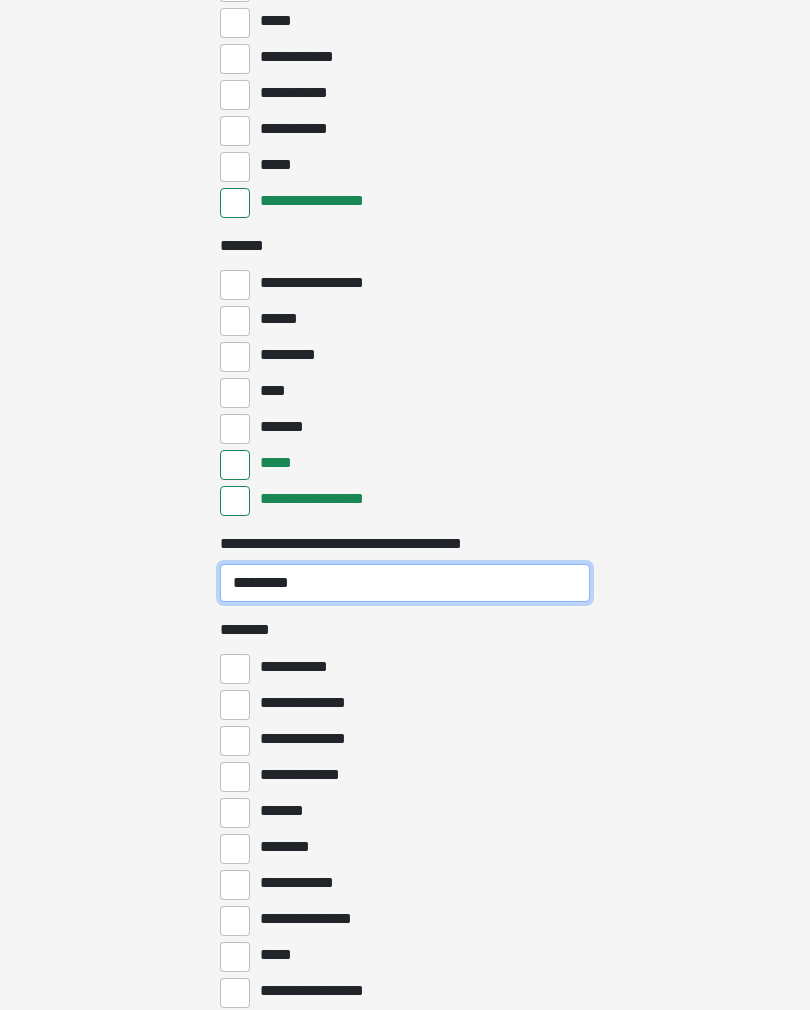 type on "*********" 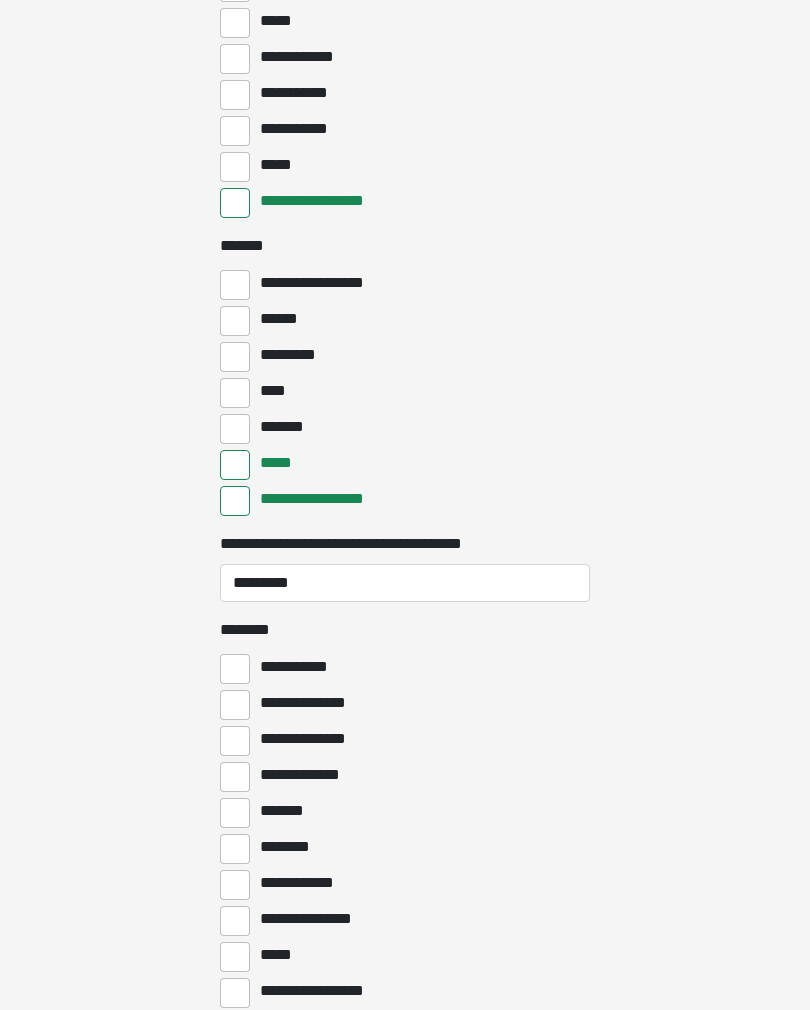 click on "**********" at bounding box center (405, -85) 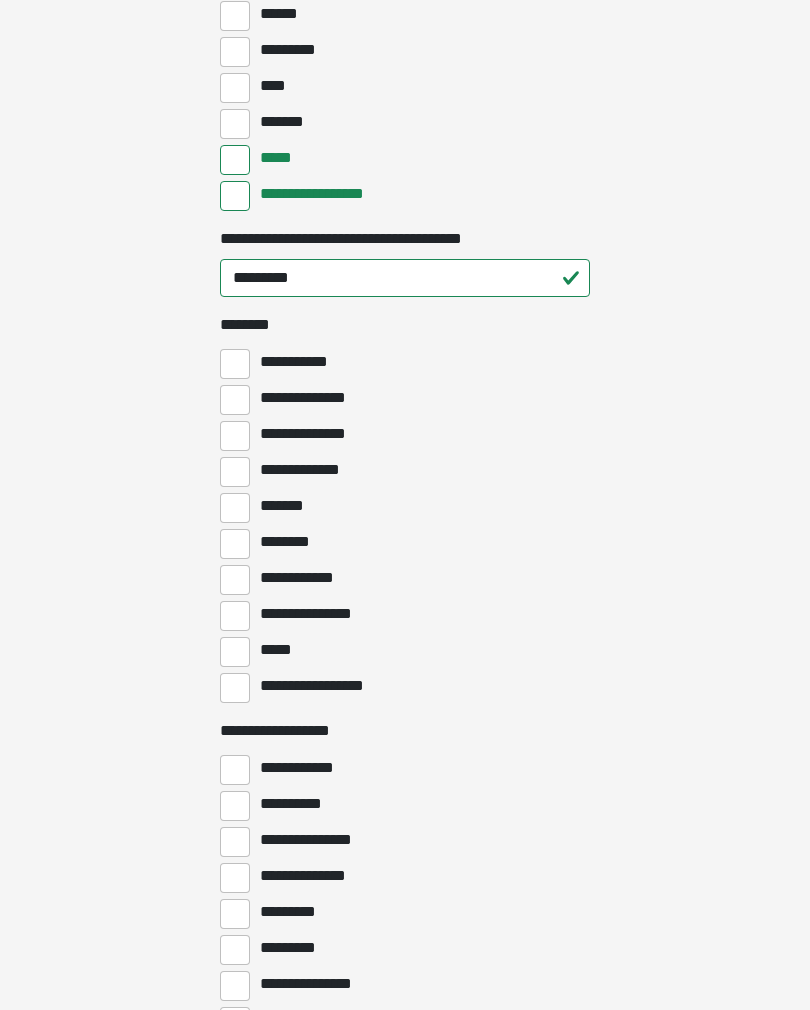 scroll, scrollTop: 895, scrollLeft: 0, axis: vertical 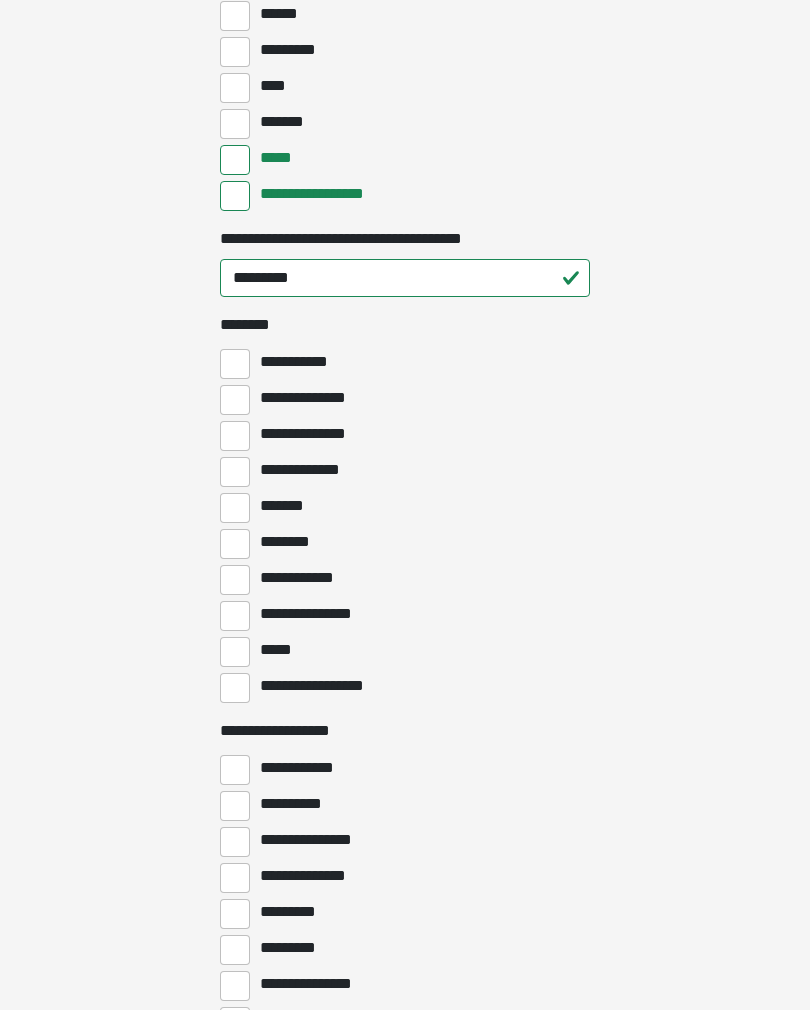 click on "**********" at bounding box center (235, 436) 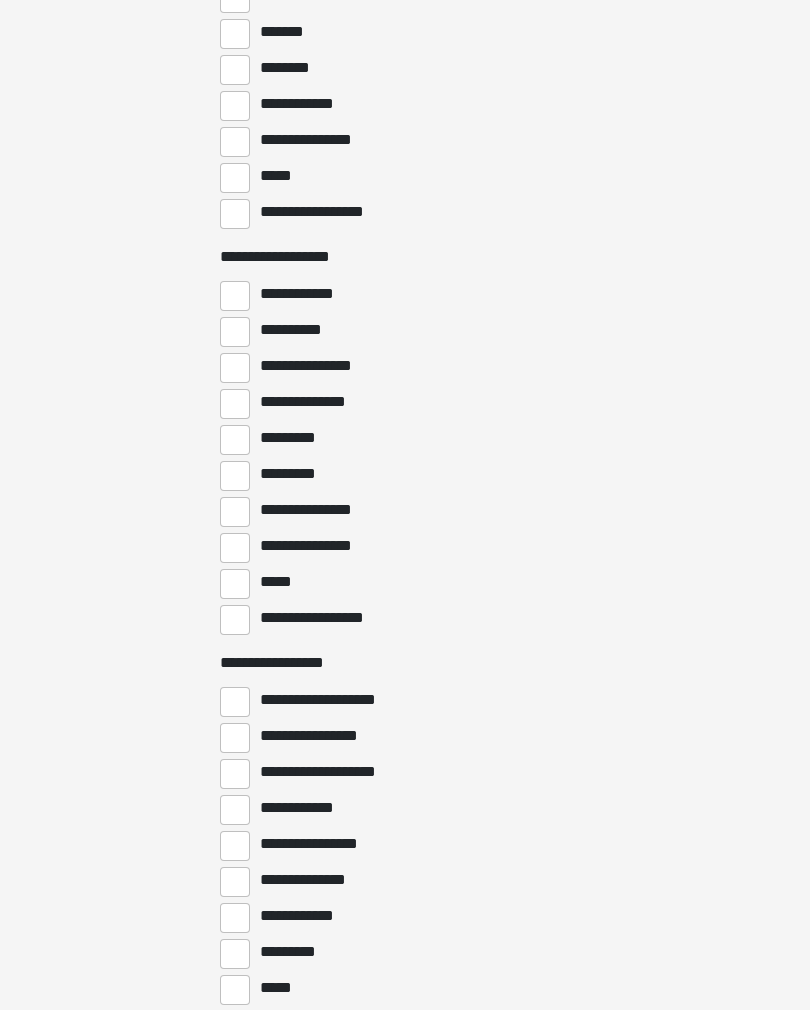 scroll, scrollTop: 1369, scrollLeft: 0, axis: vertical 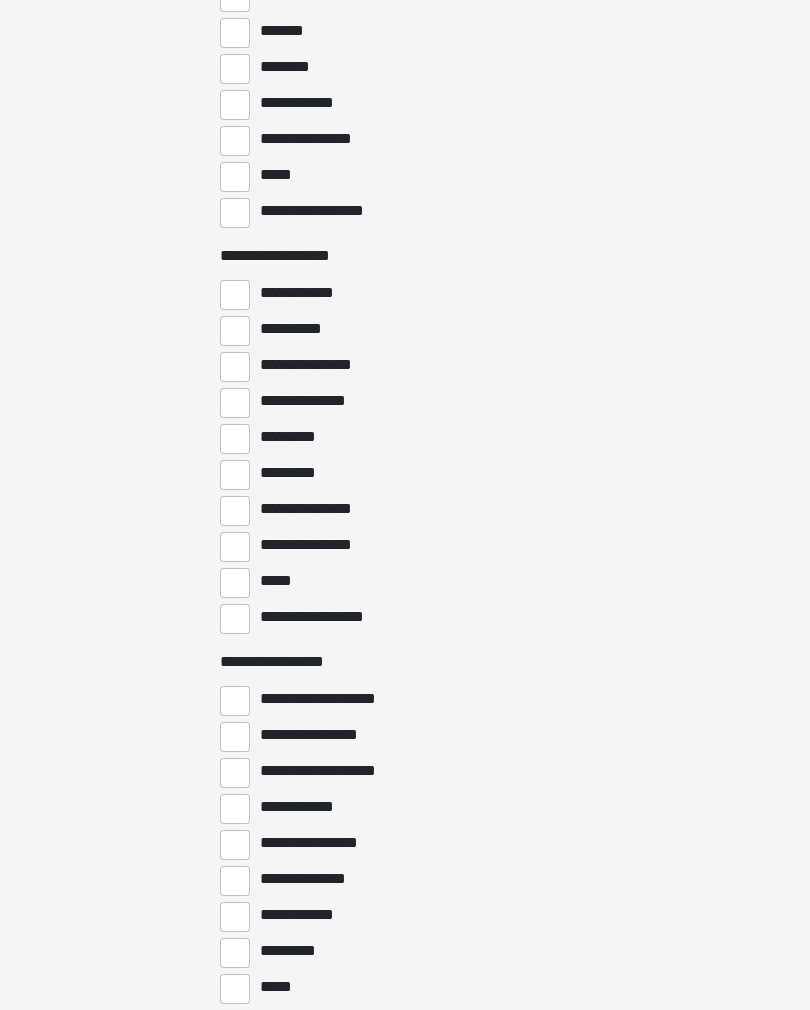 click on "**********" at bounding box center (235, 368) 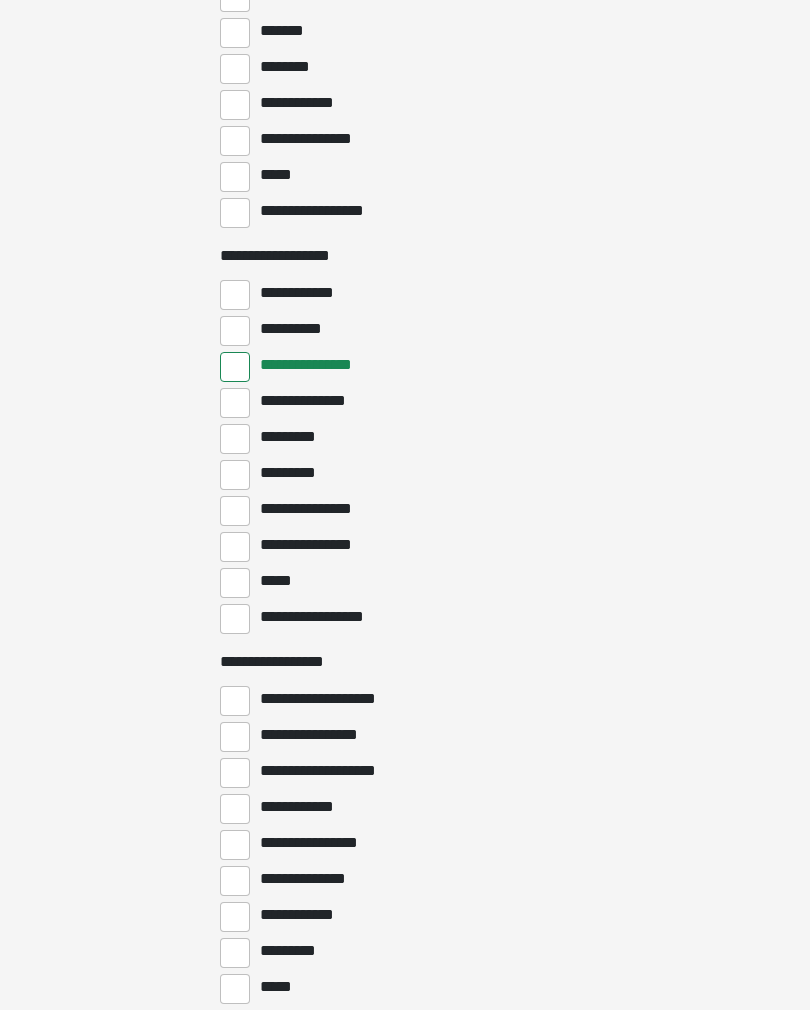 click on "**********" at bounding box center (235, 403) 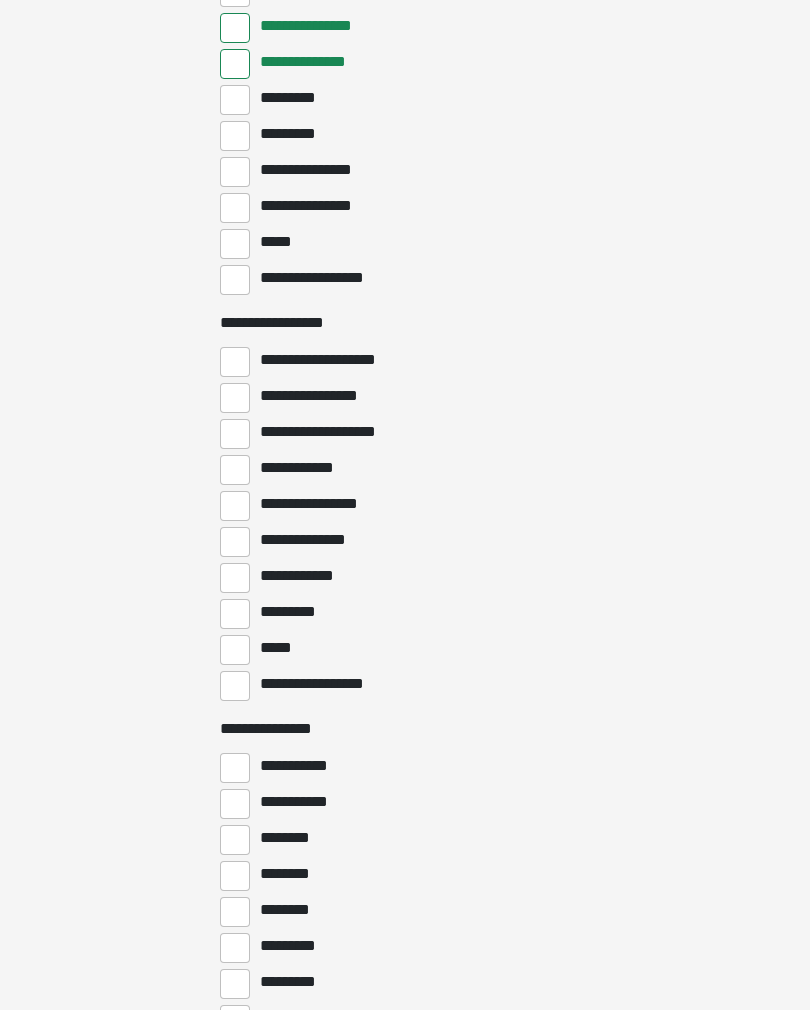scroll, scrollTop: 1732, scrollLeft: 0, axis: vertical 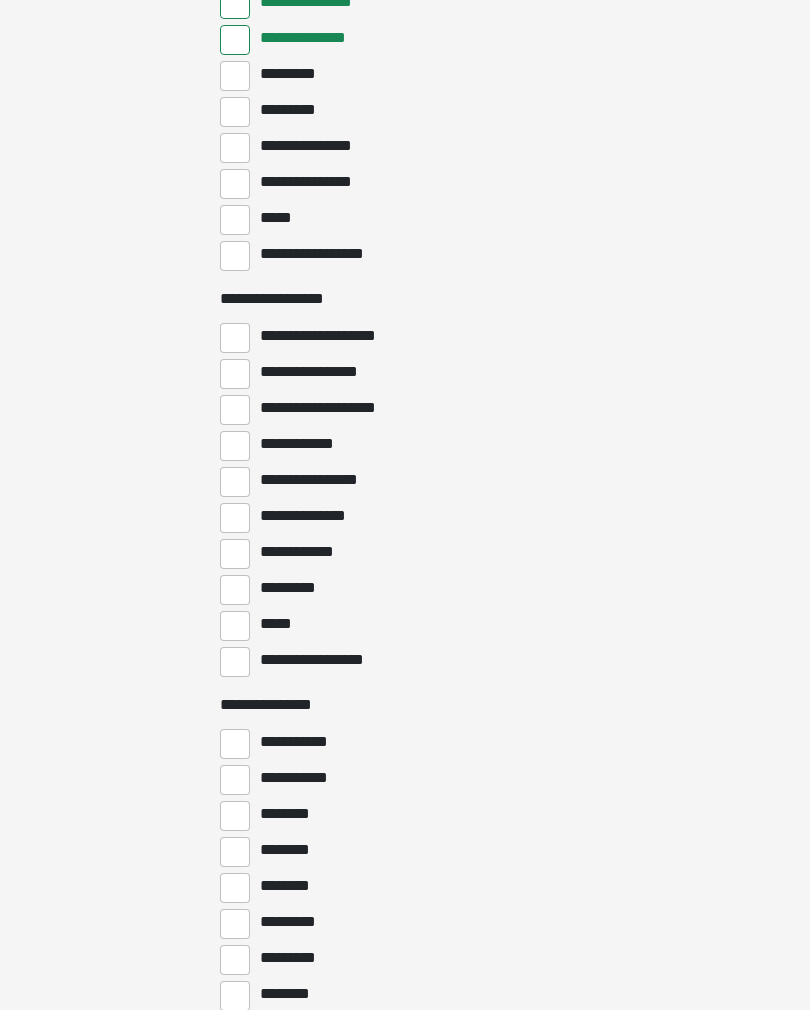 click on "**********" at bounding box center [235, 339] 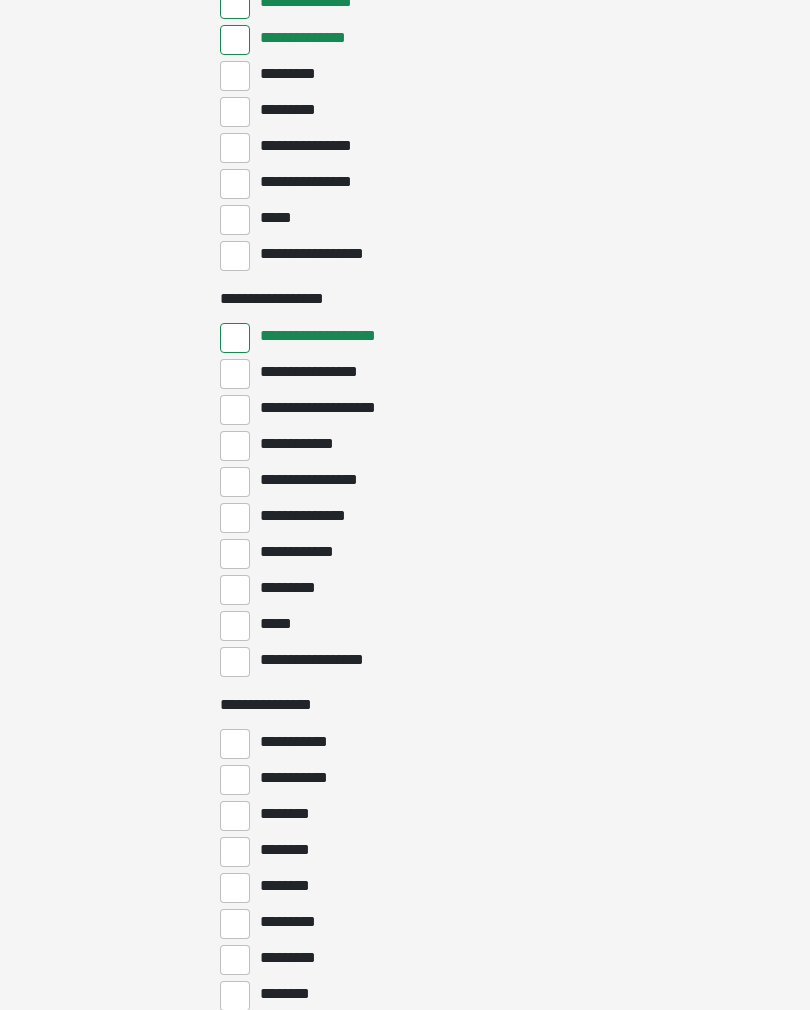 scroll, scrollTop: 1733, scrollLeft: 0, axis: vertical 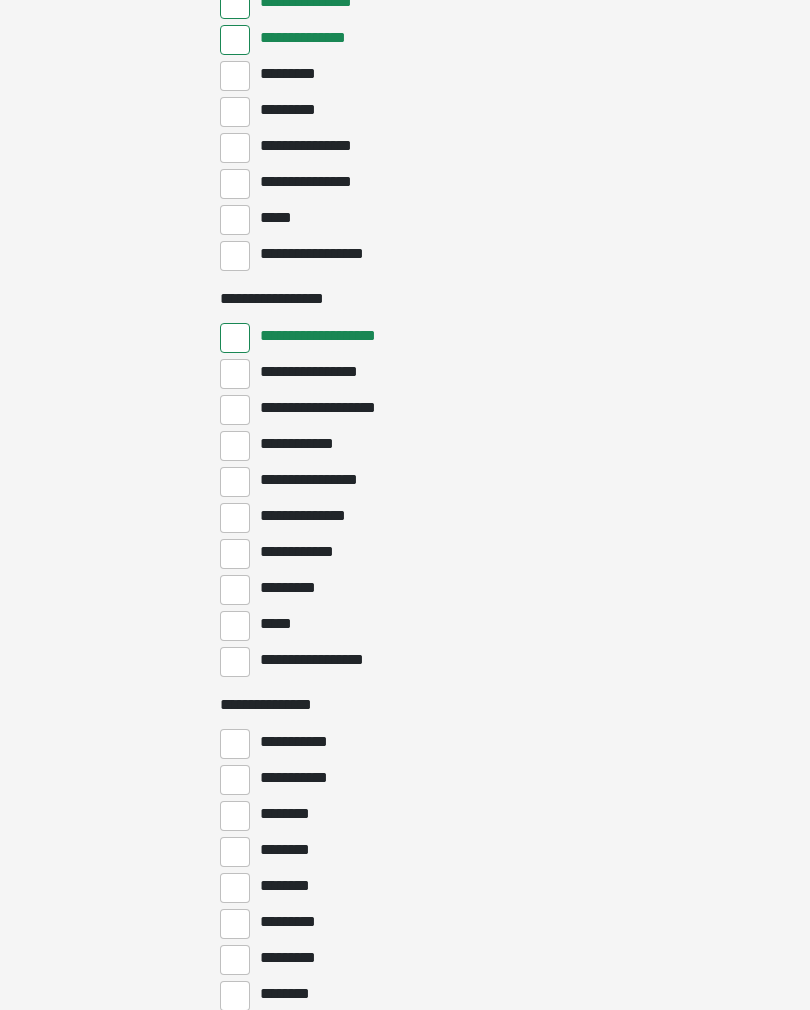 click on "**********" at bounding box center [235, 374] 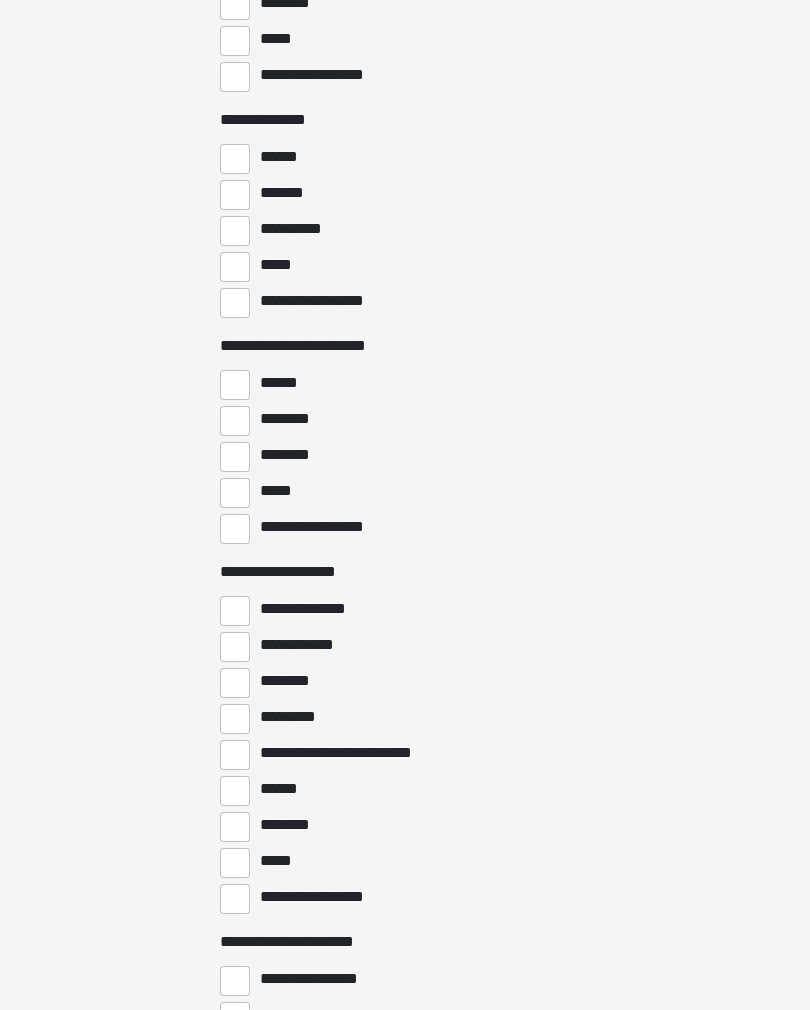 scroll, scrollTop: 3129, scrollLeft: 0, axis: vertical 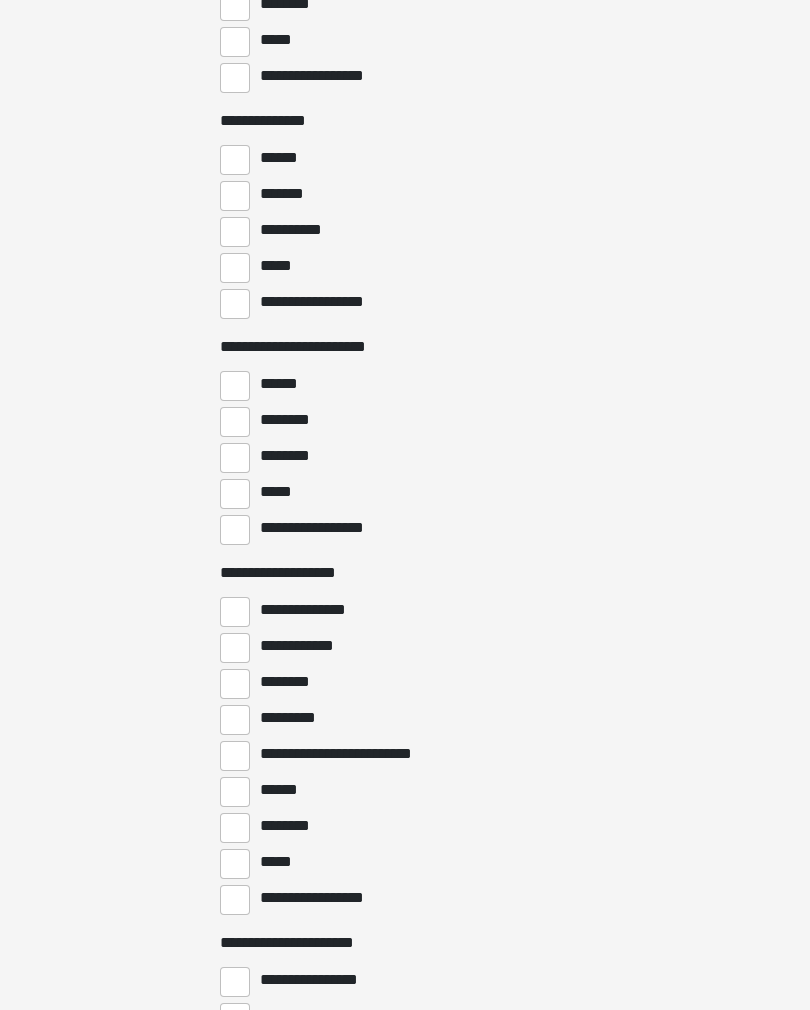 click on "**********" at bounding box center (235, 304) 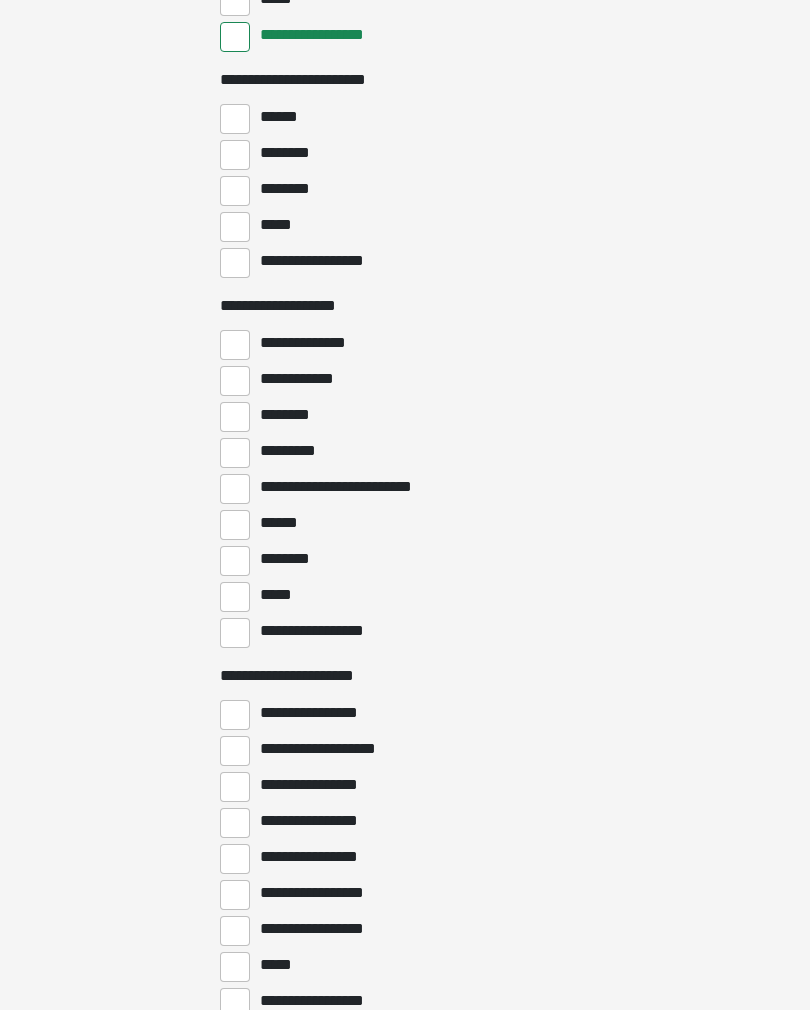 scroll, scrollTop: 3398, scrollLeft: 0, axis: vertical 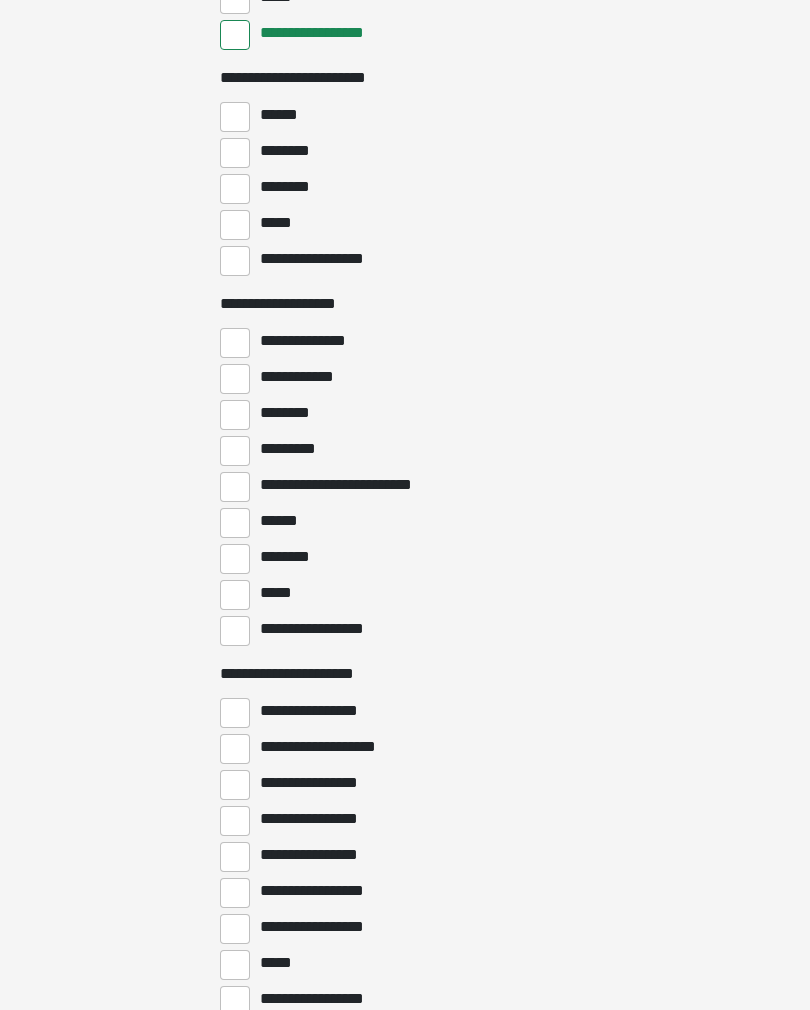 click on "**********" at bounding box center [235, 261] 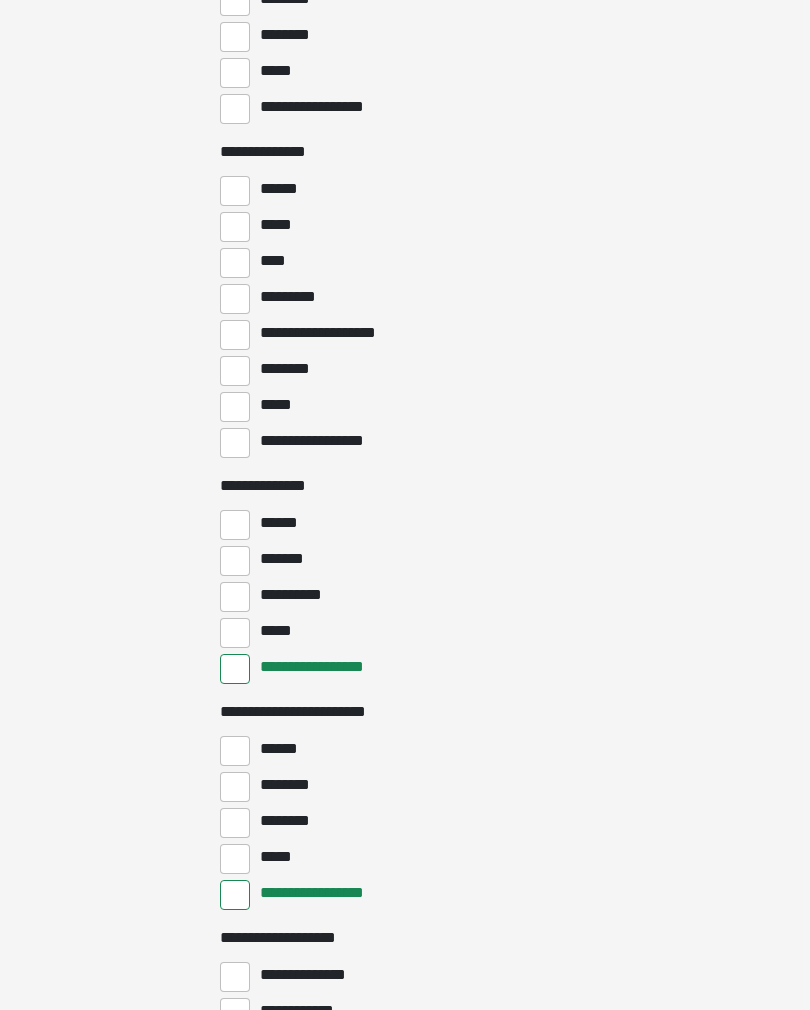 scroll, scrollTop: 2759, scrollLeft: 0, axis: vertical 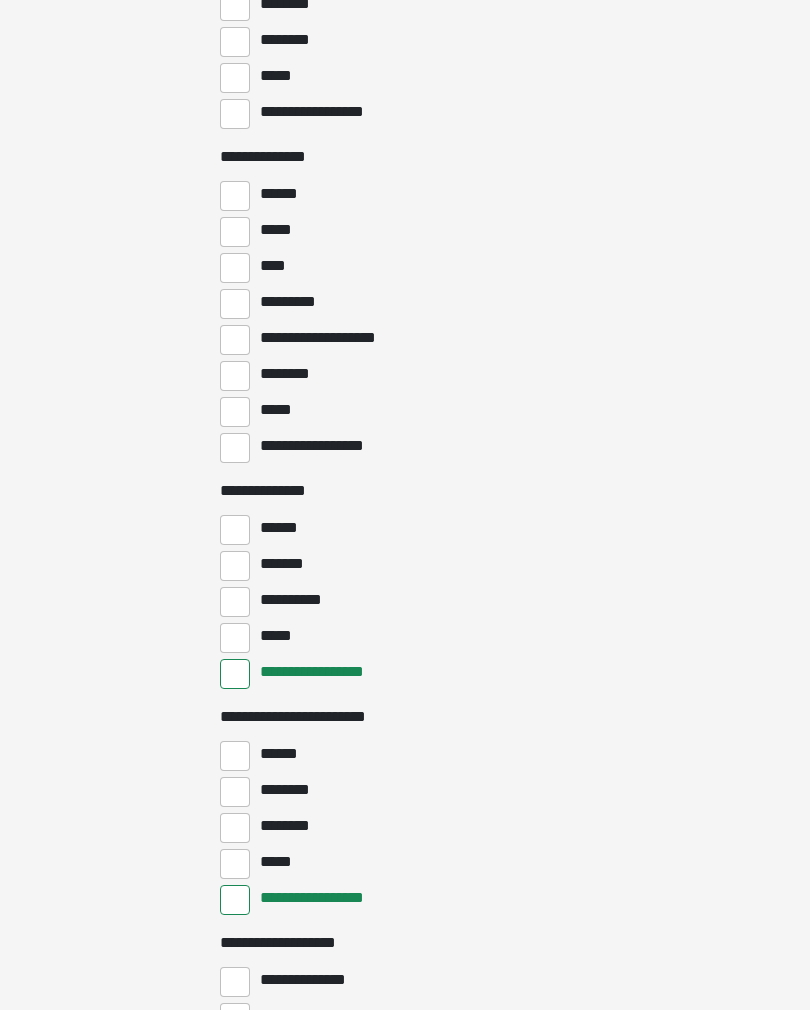 click on "**********" at bounding box center (235, 448) 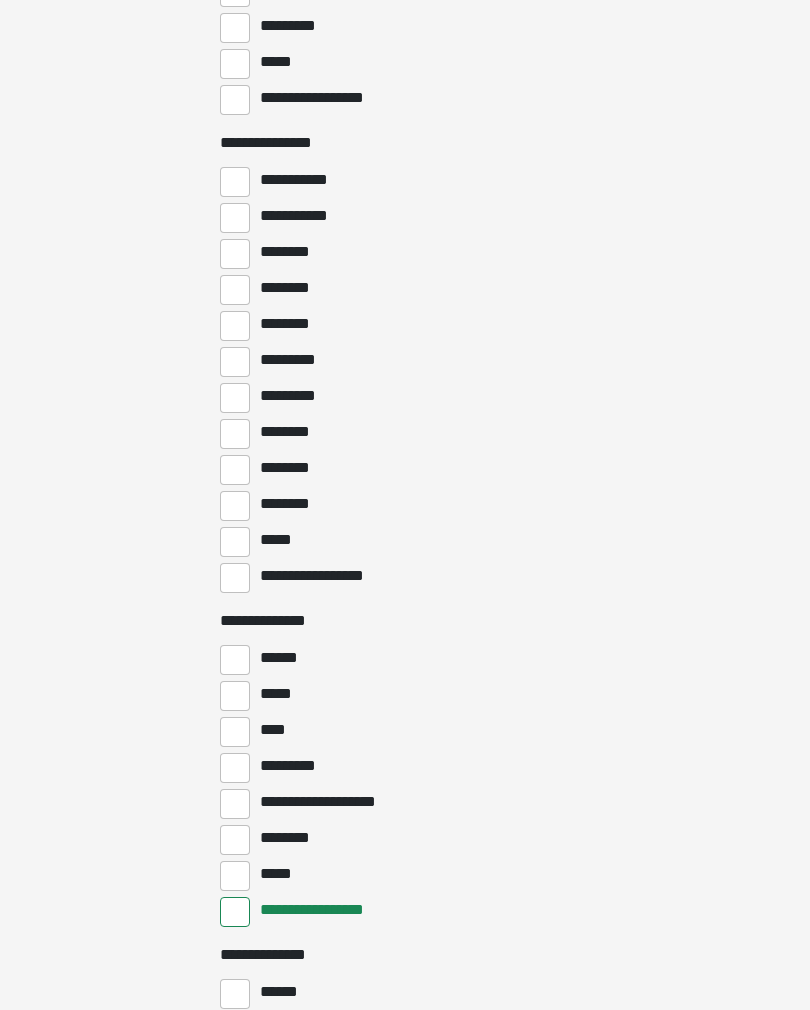 click on "**********" at bounding box center [235, 579] 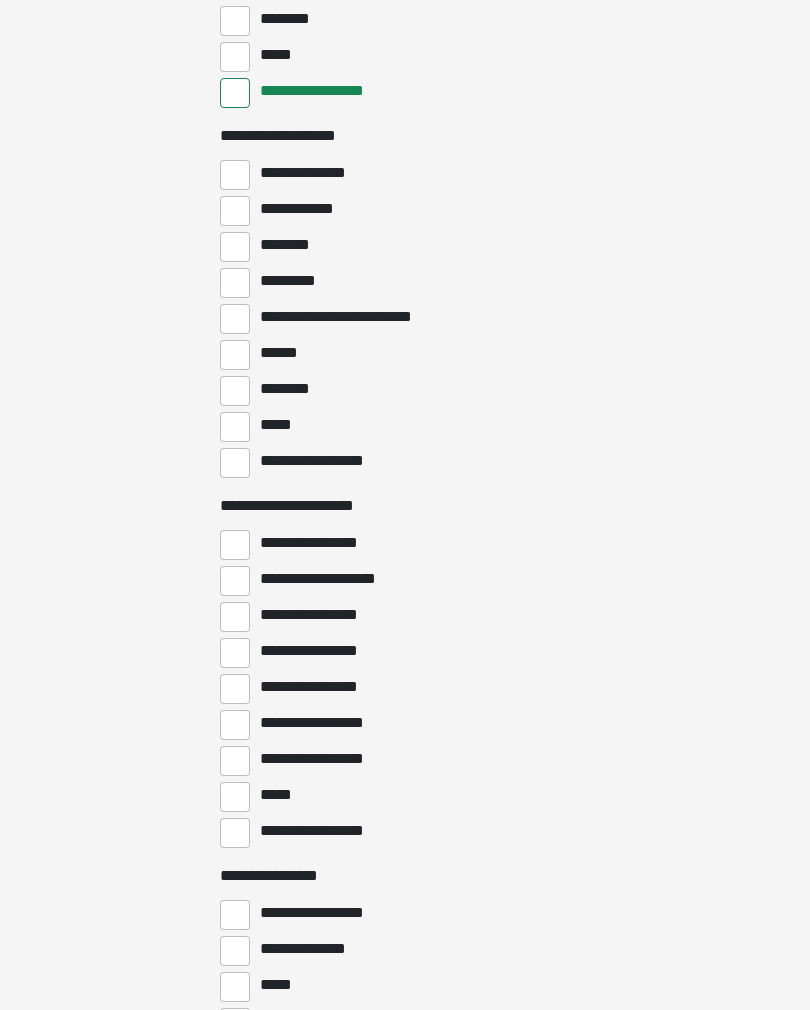 scroll, scrollTop: 3564, scrollLeft: 0, axis: vertical 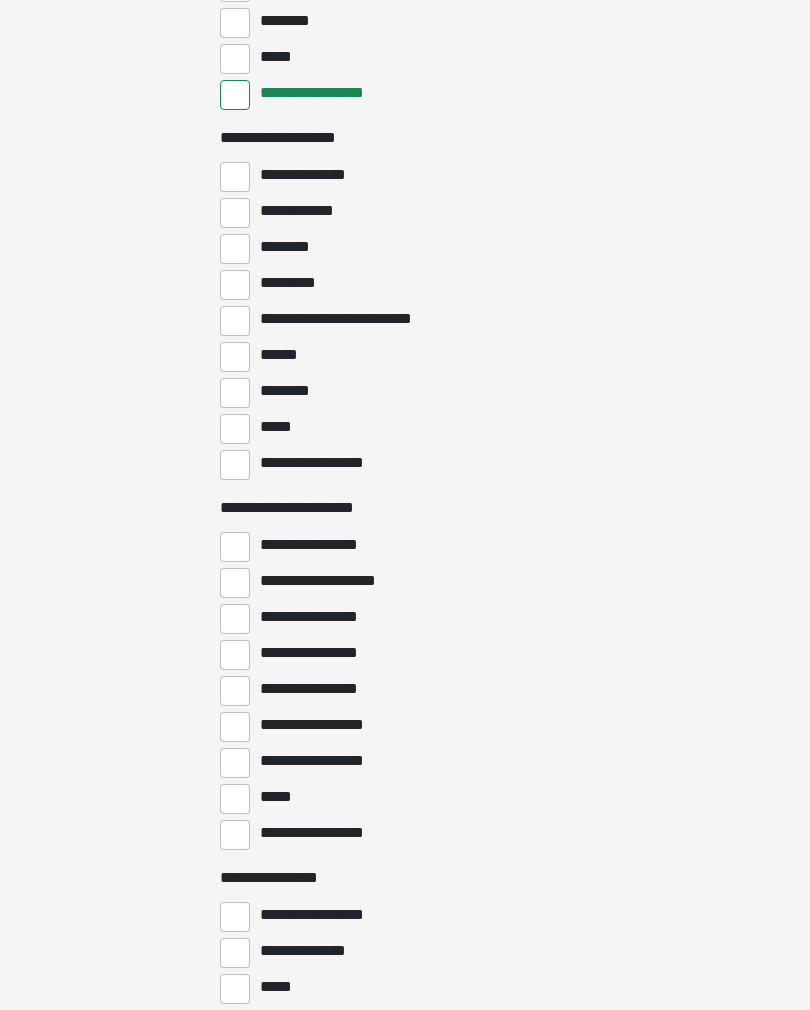 click on "**********" at bounding box center (235, 465) 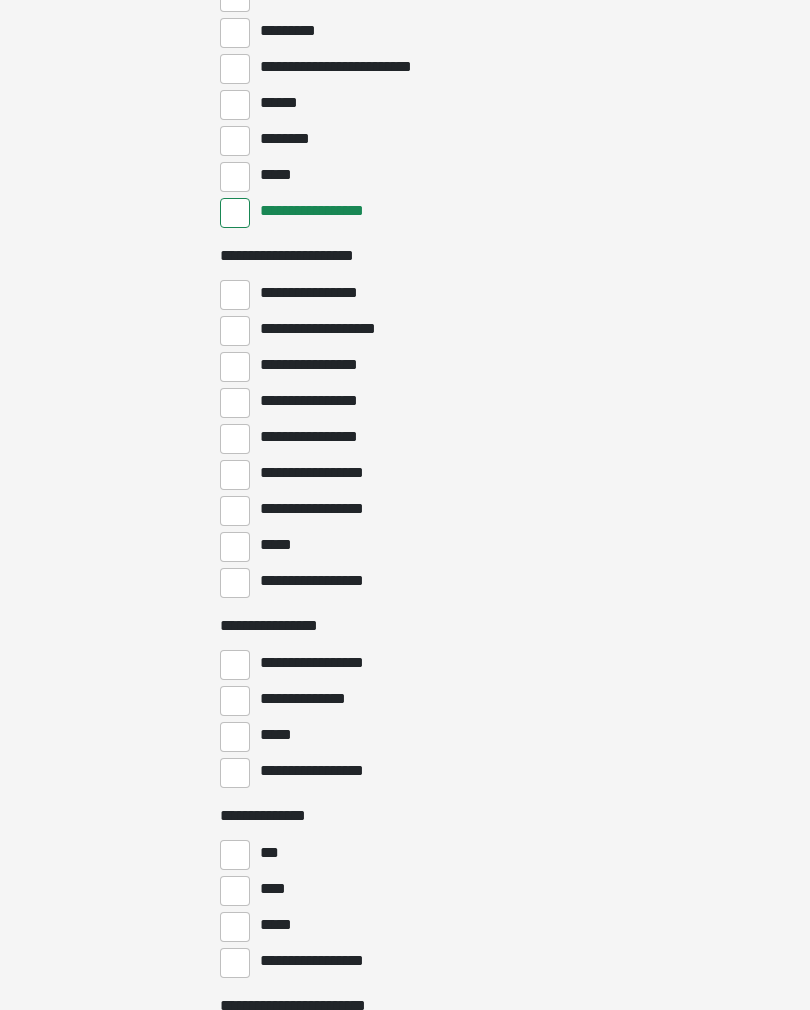 scroll, scrollTop: 3823, scrollLeft: 0, axis: vertical 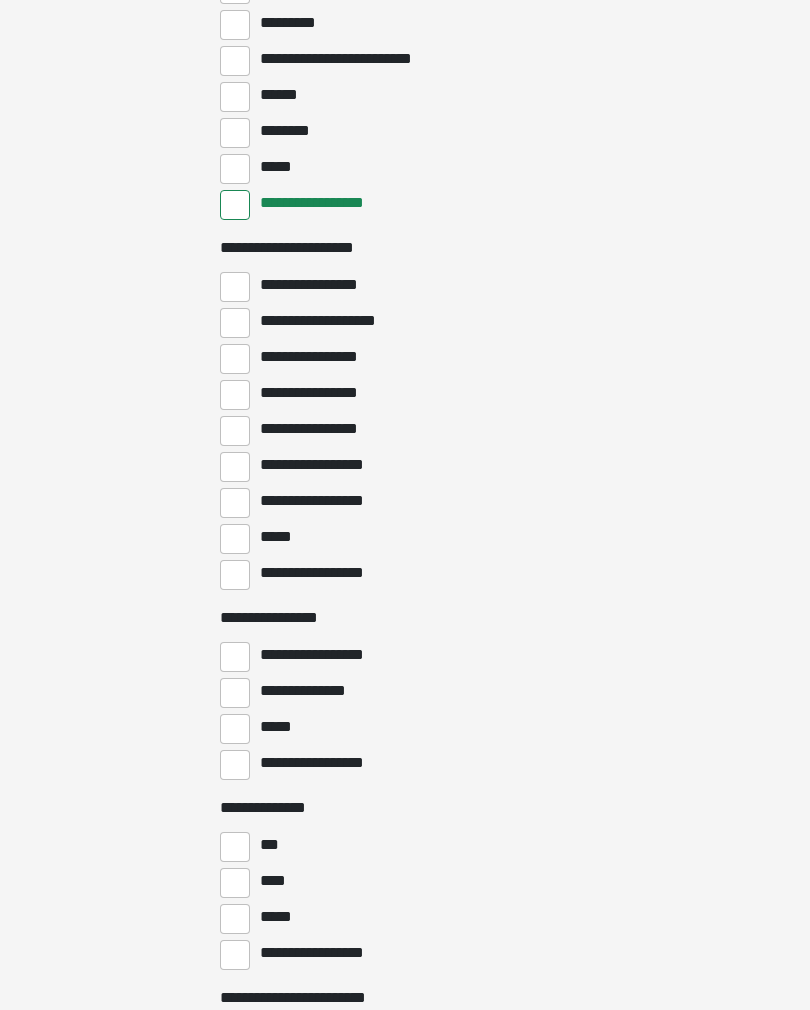 click on "**********" at bounding box center (235, 360) 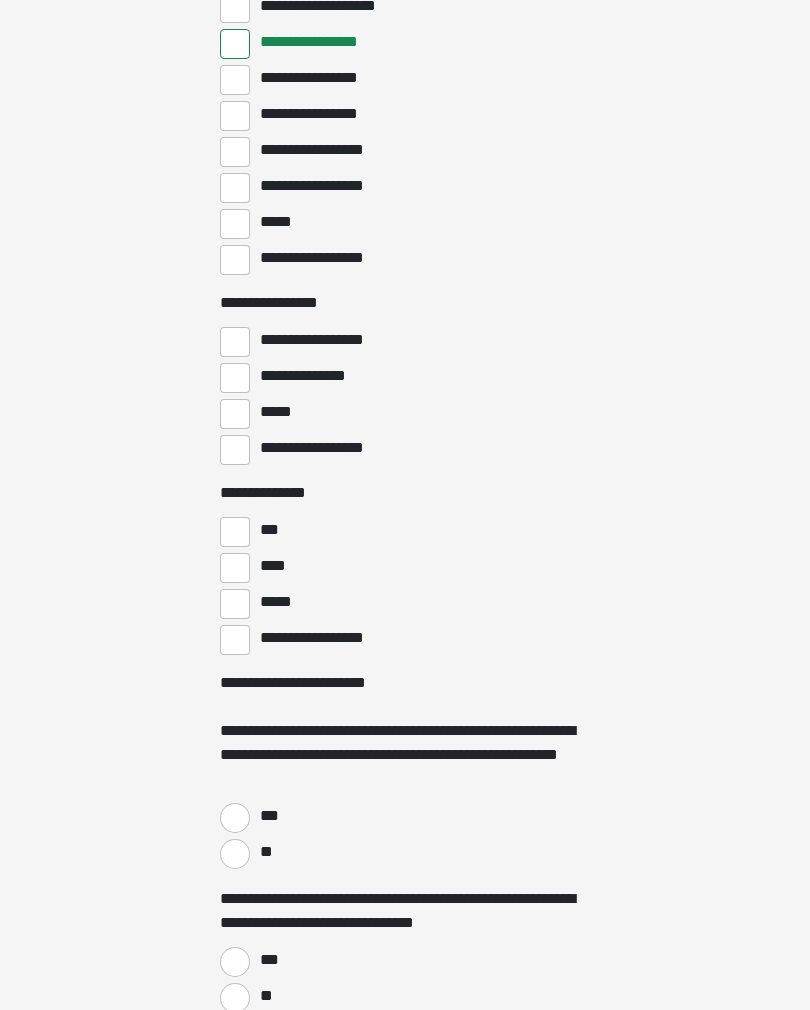 scroll, scrollTop: 4140, scrollLeft: 0, axis: vertical 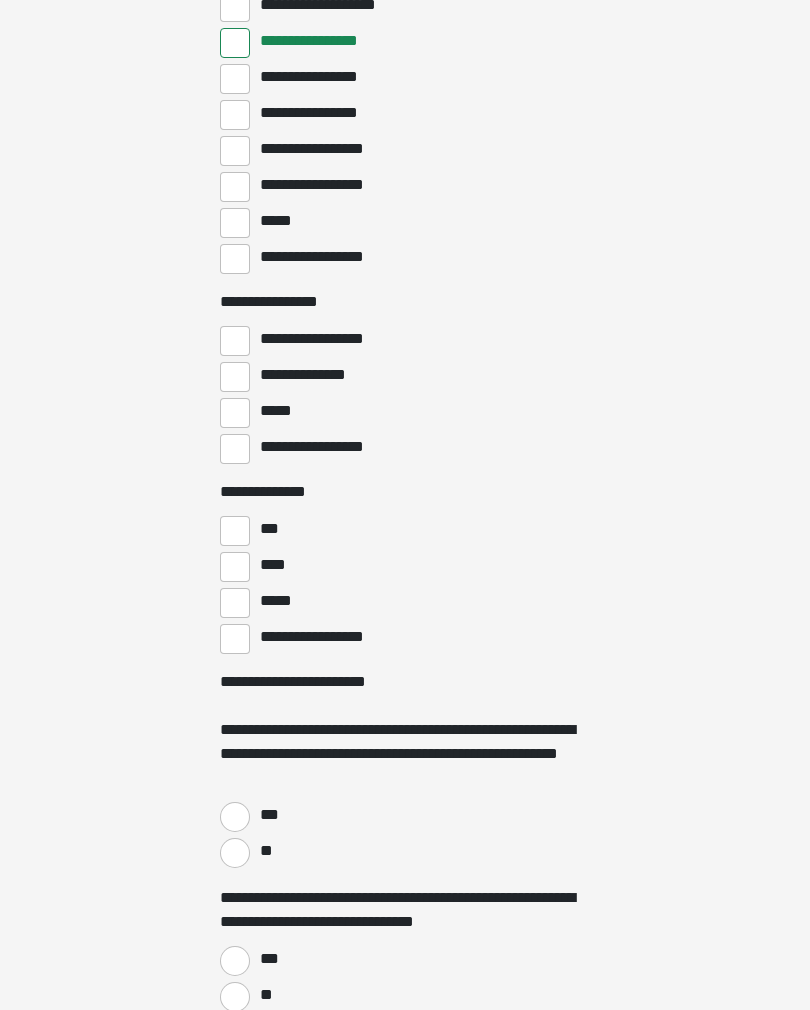 click on "**********" at bounding box center [235, 449] 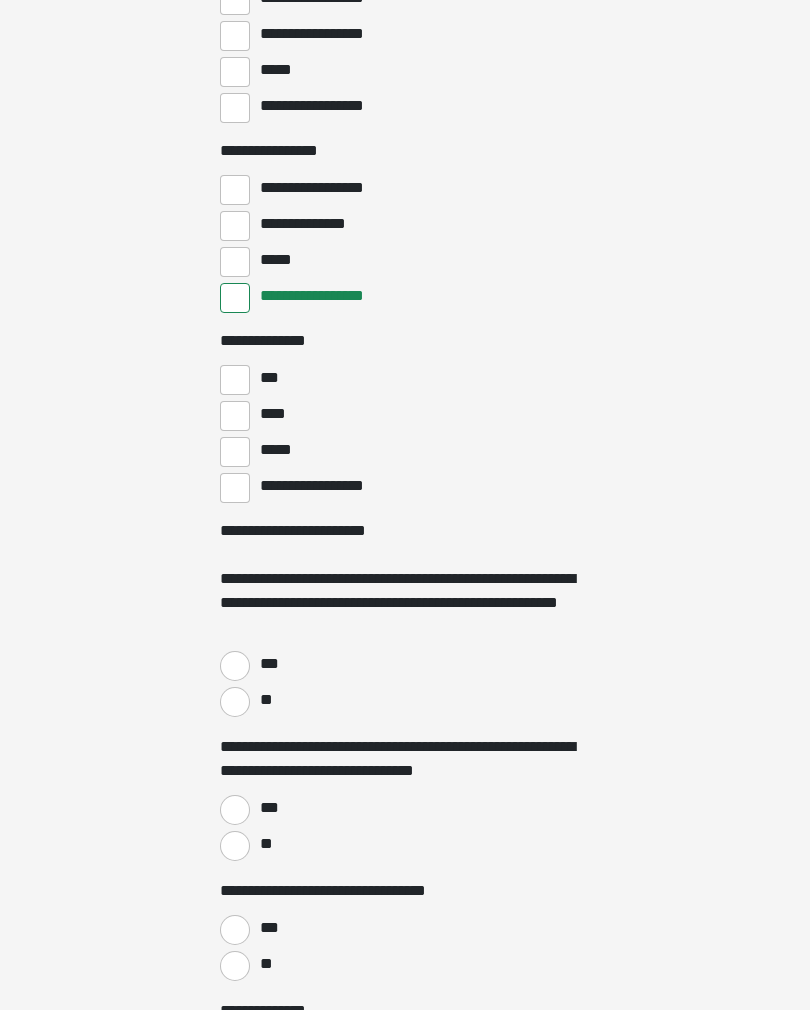 scroll, scrollTop: 4303, scrollLeft: 0, axis: vertical 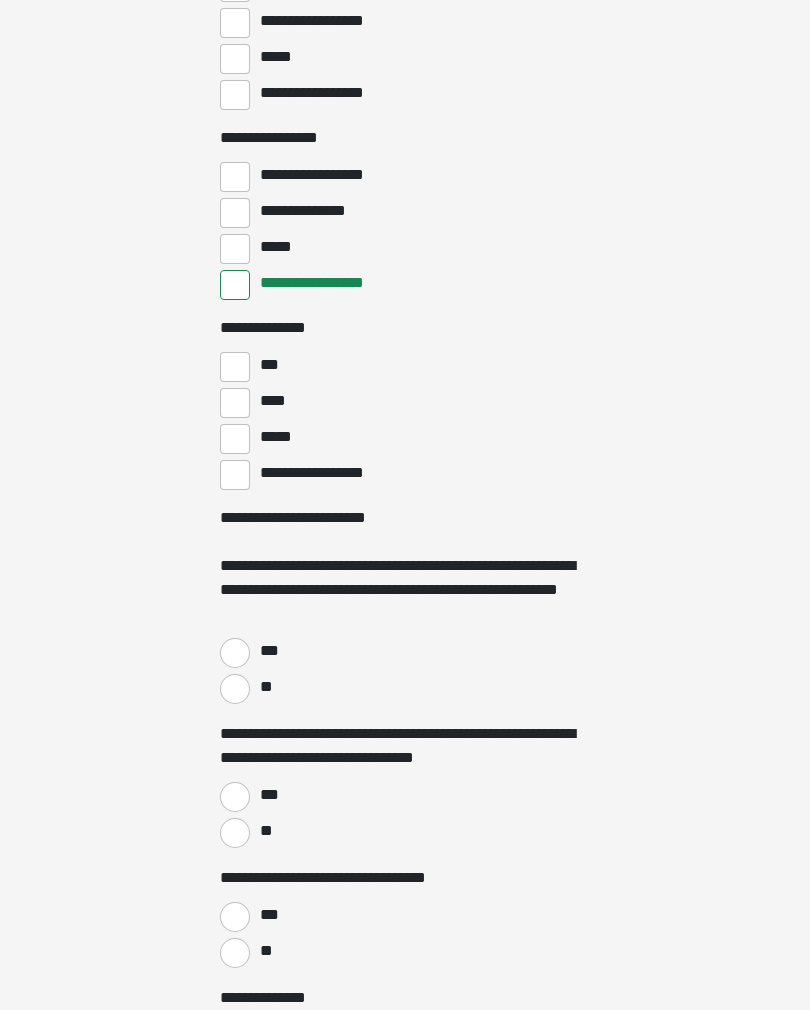 click on "**********" at bounding box center (235, 475) 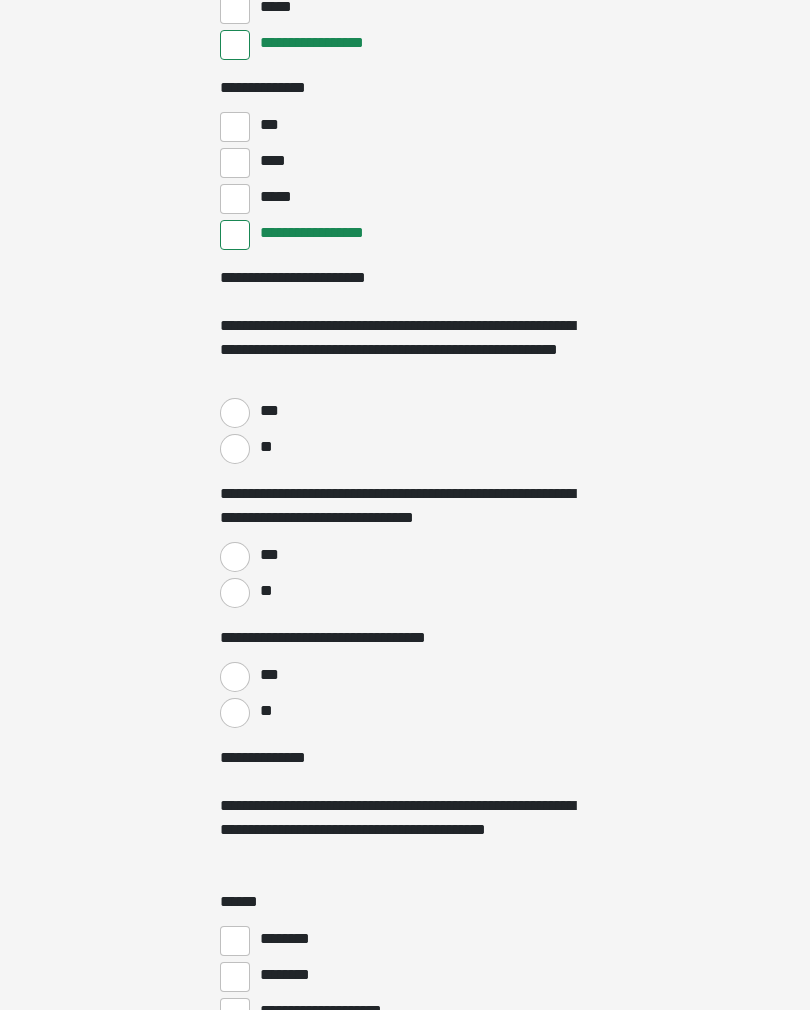 scroll, scrollTop: 4572, scrollLeft: 0, axis: vertical 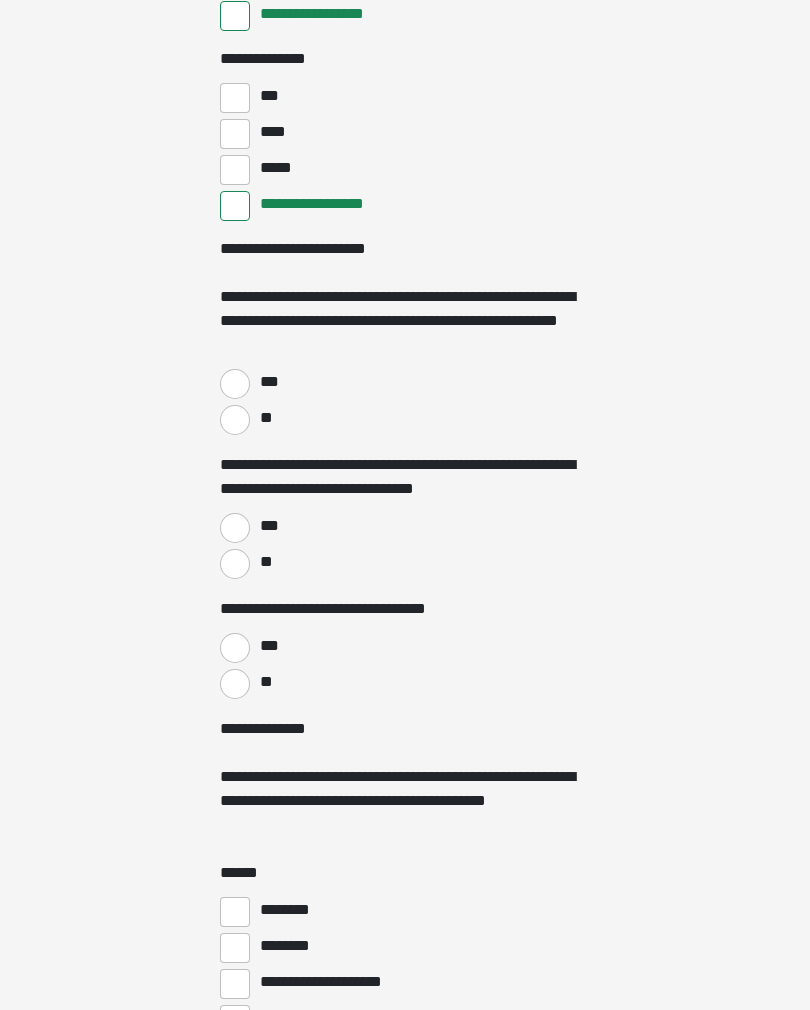 click on "***" at bounding box center (235, 385) 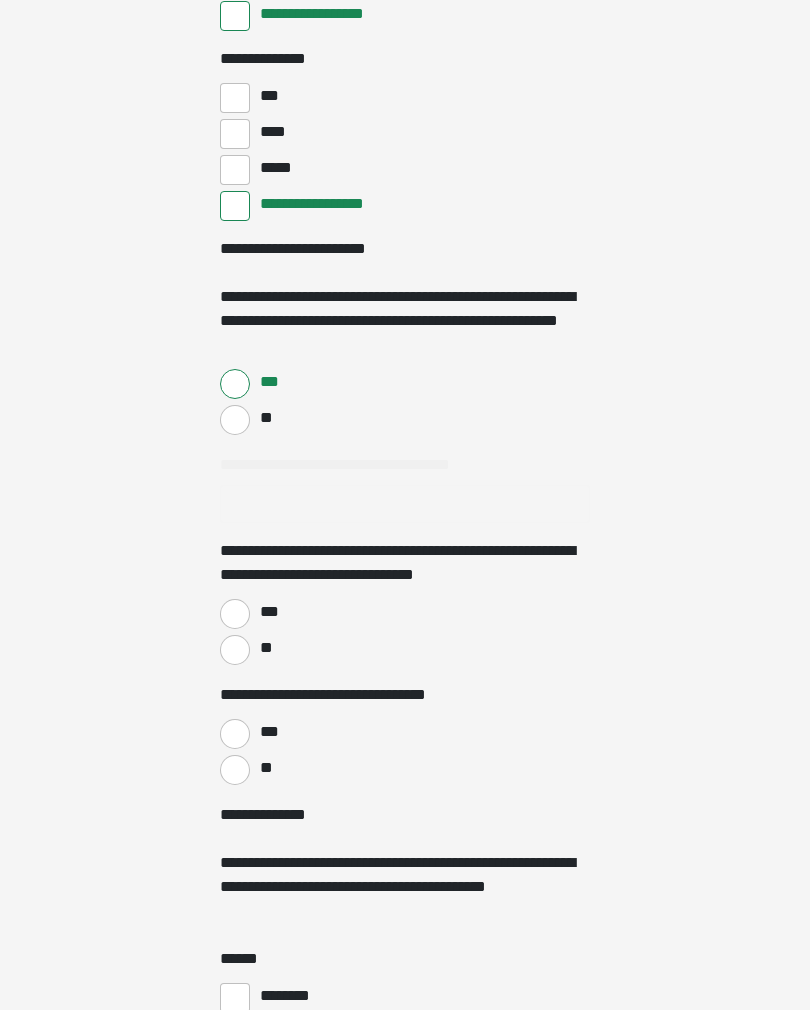scroll, scrollTop: 4573, scrollLeft: 0, axis: vertical 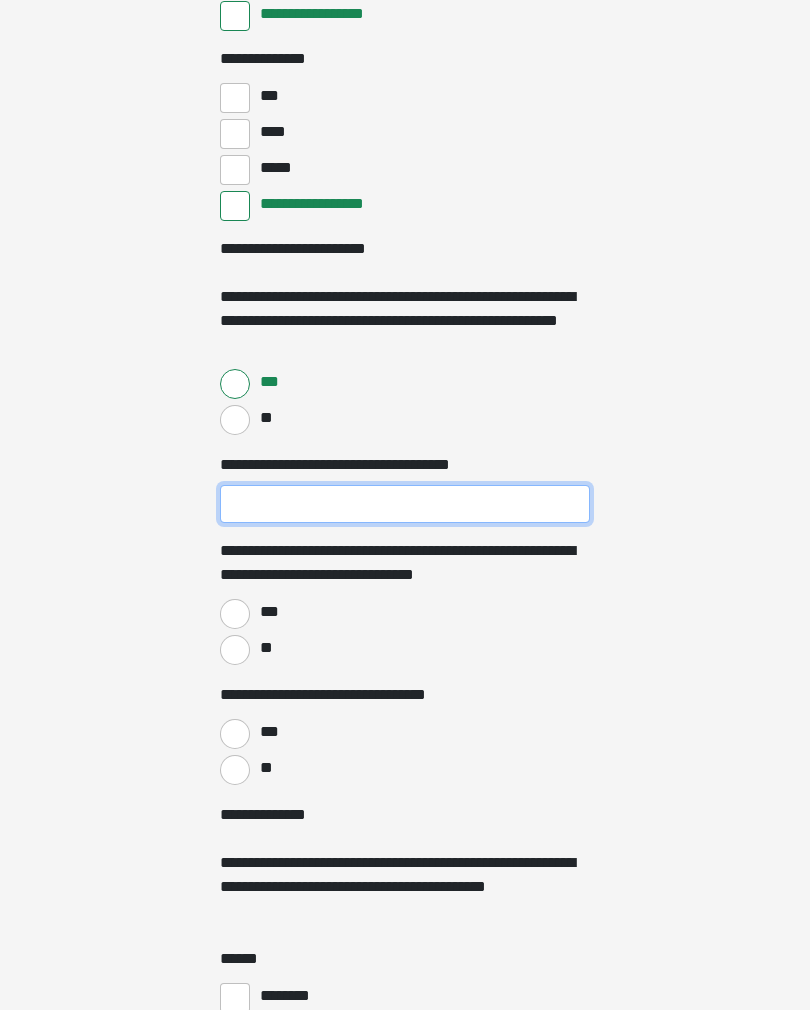 click on "**********" at bounding box center [405, 504] 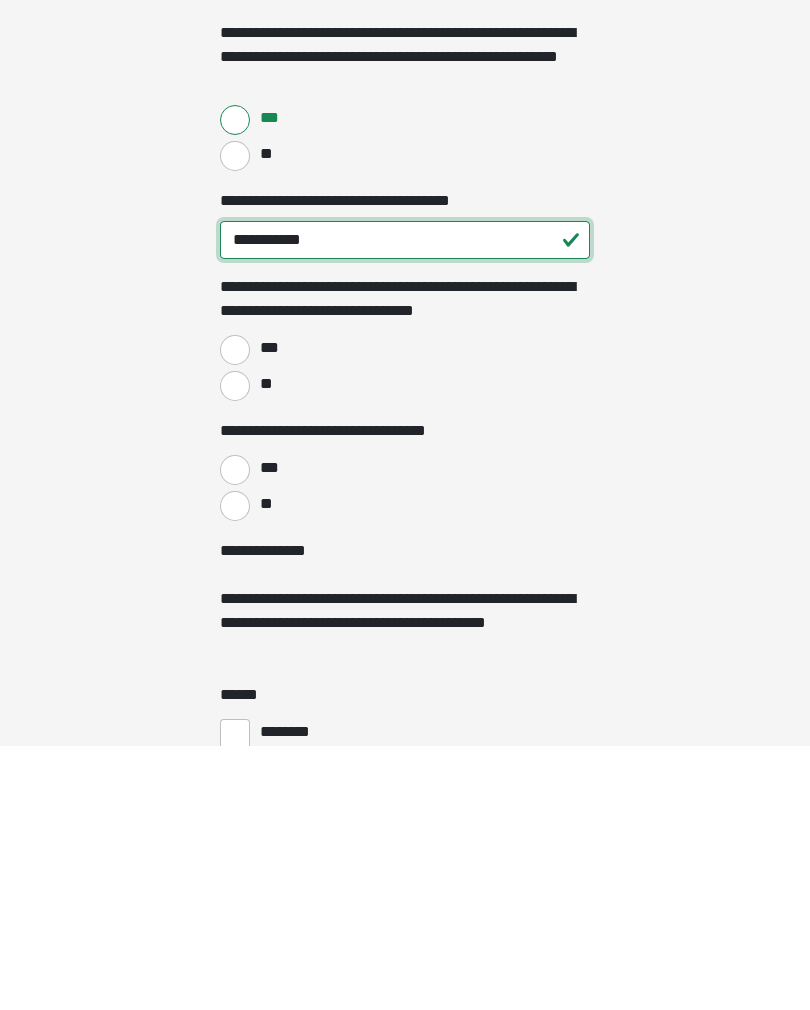 type on "**********" 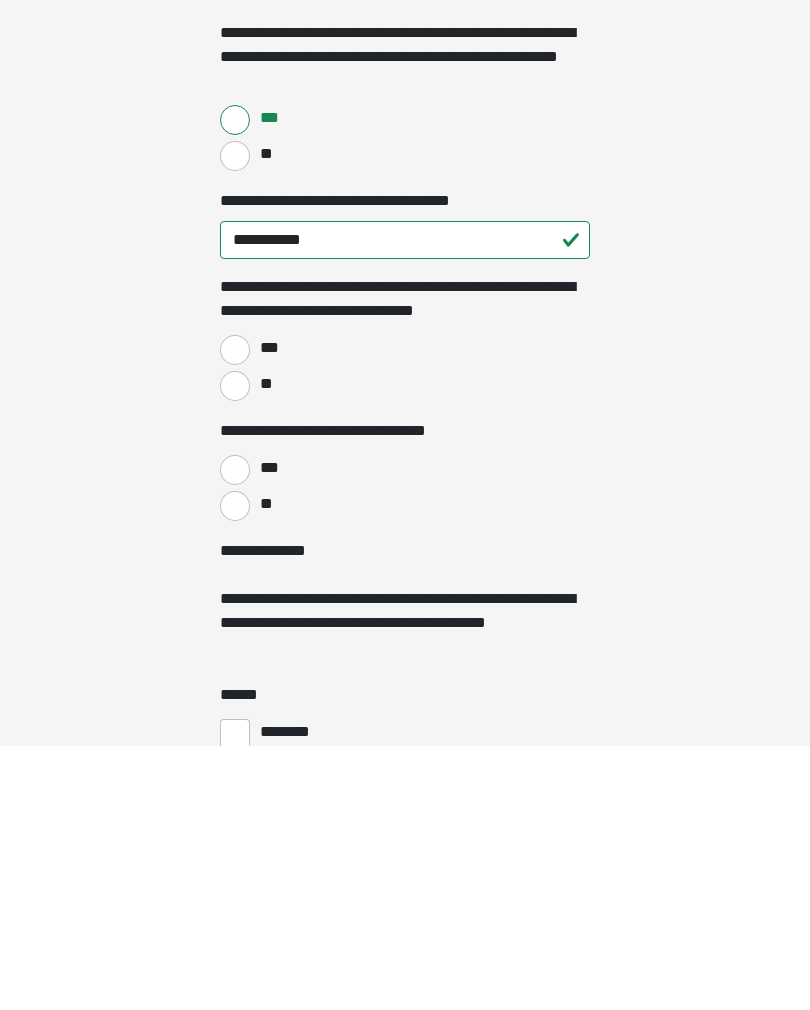 click on "**" at bounding box center (235, 651) 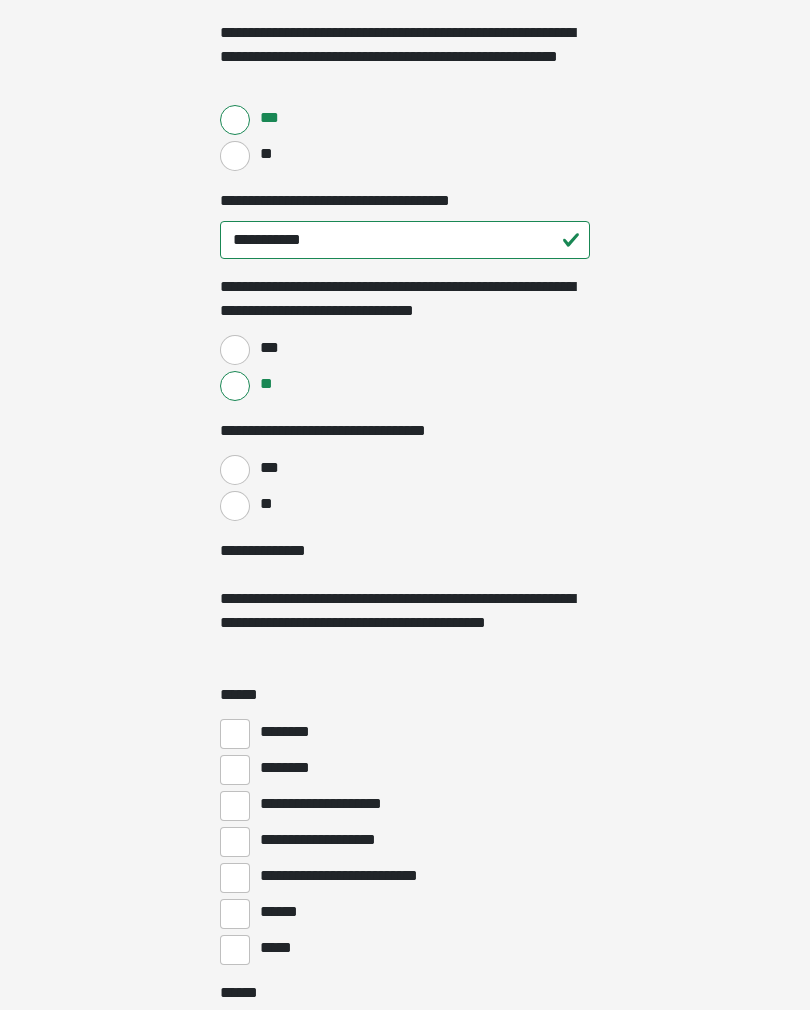 click on "***" at bounding box center (235, 350) 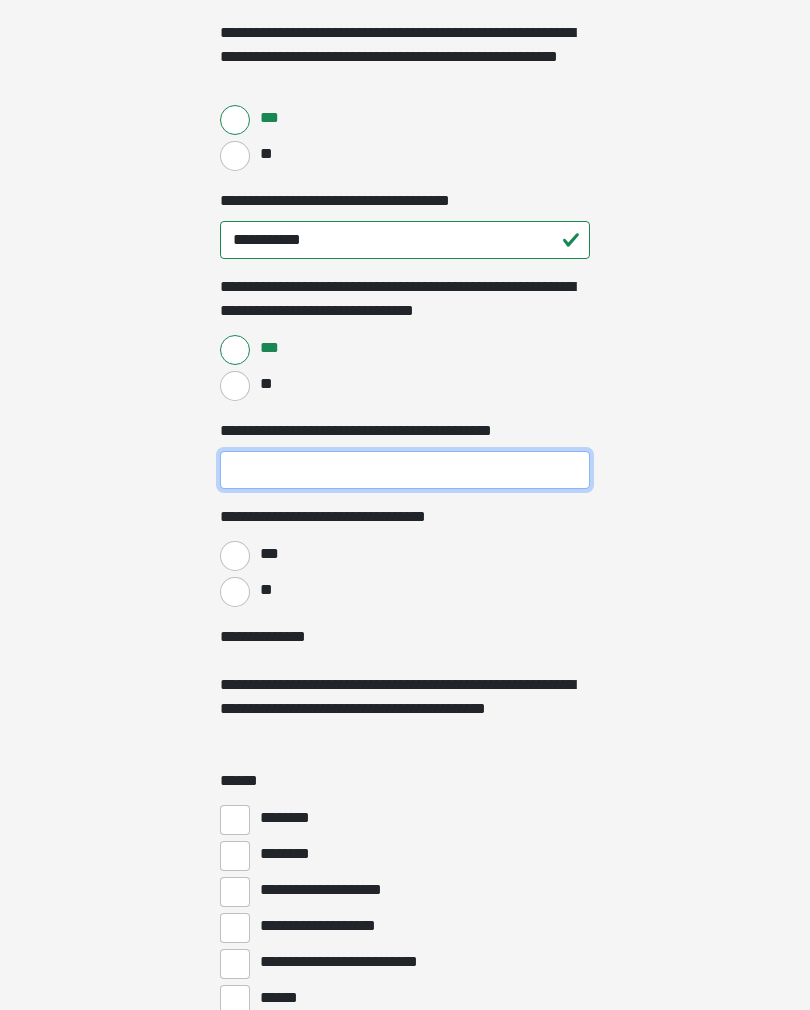 click on "**********" at bounding box center (405, 470) 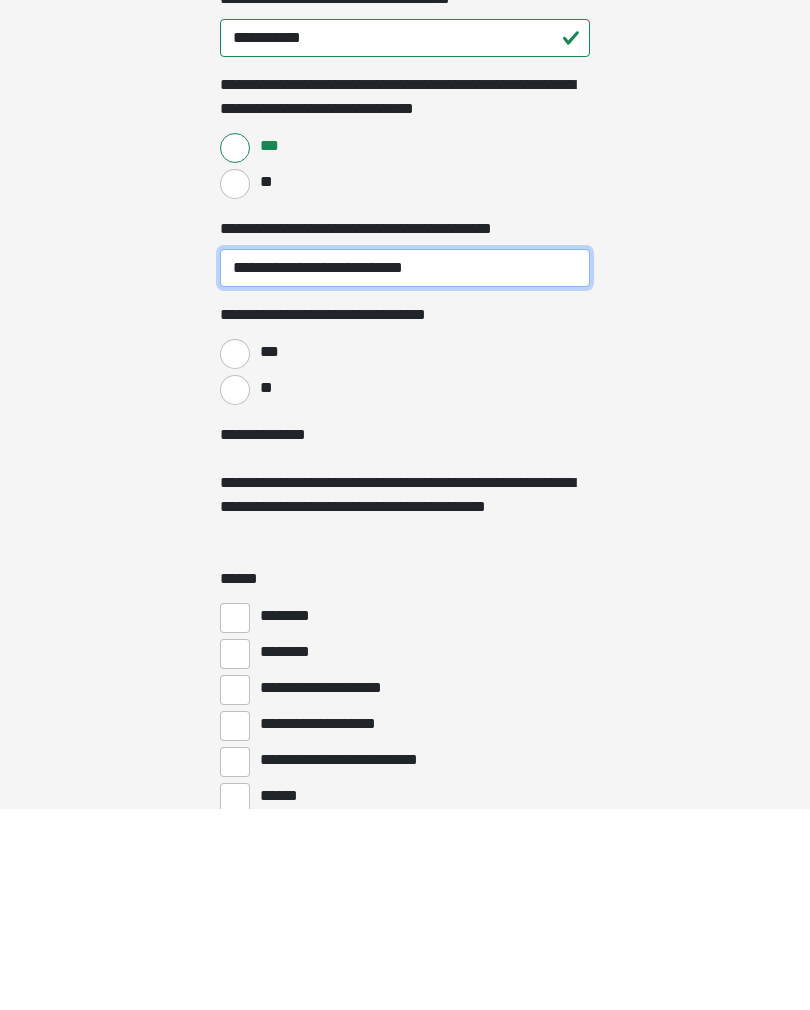 type on "**********" 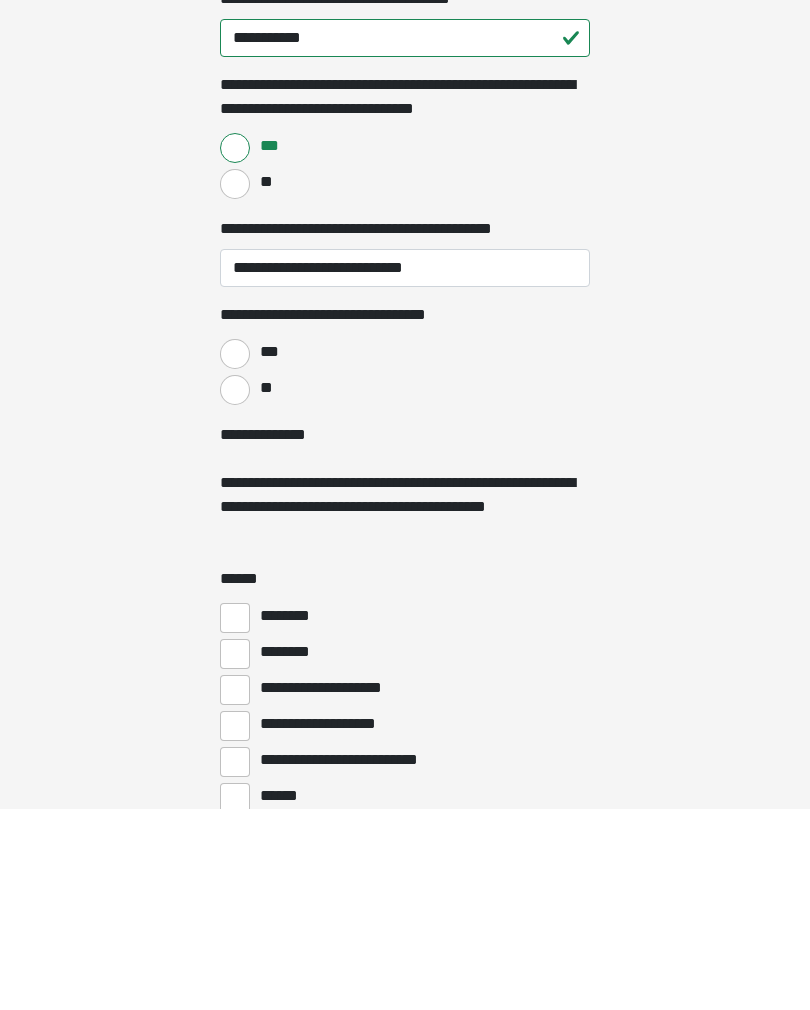 click on "***" at bounding box center (235, 556) 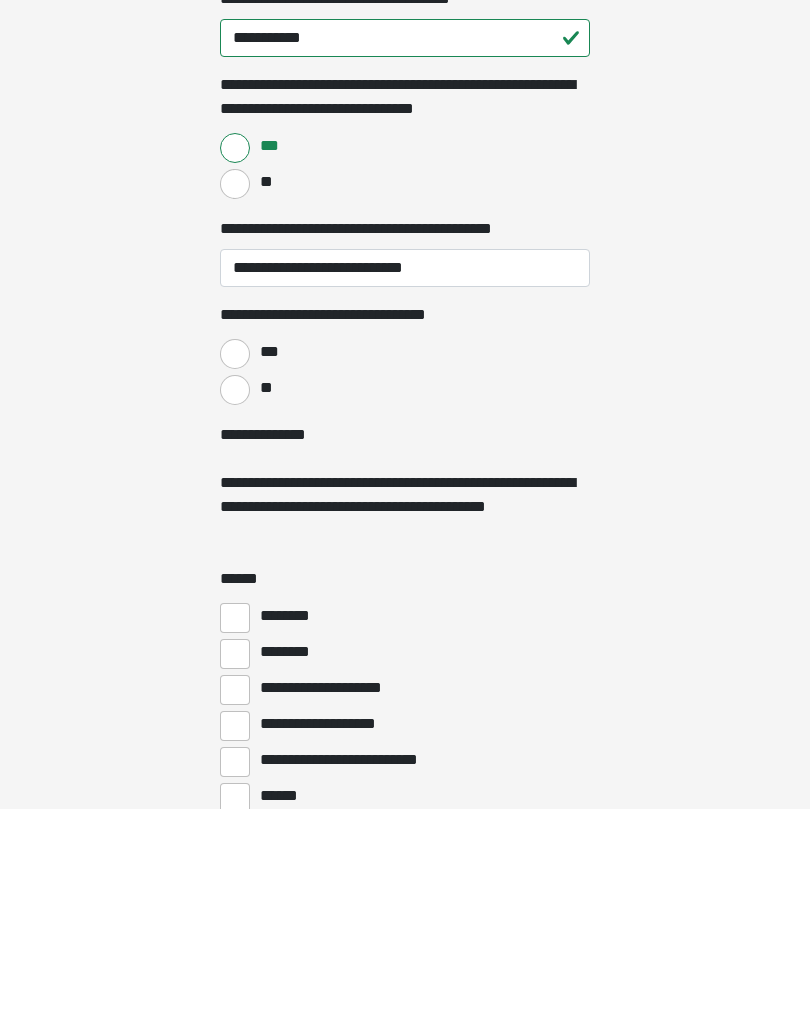 radio on "****" 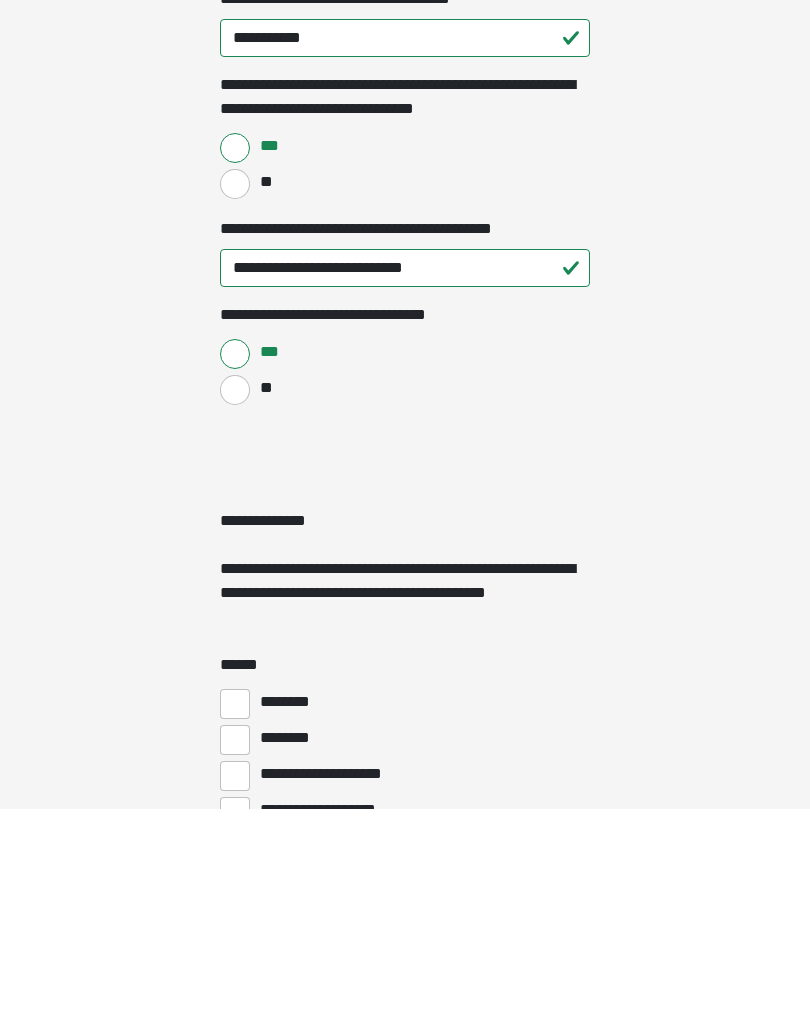 scroll, scrollTop: 5039, scrollLeft: 0, axis: vertical 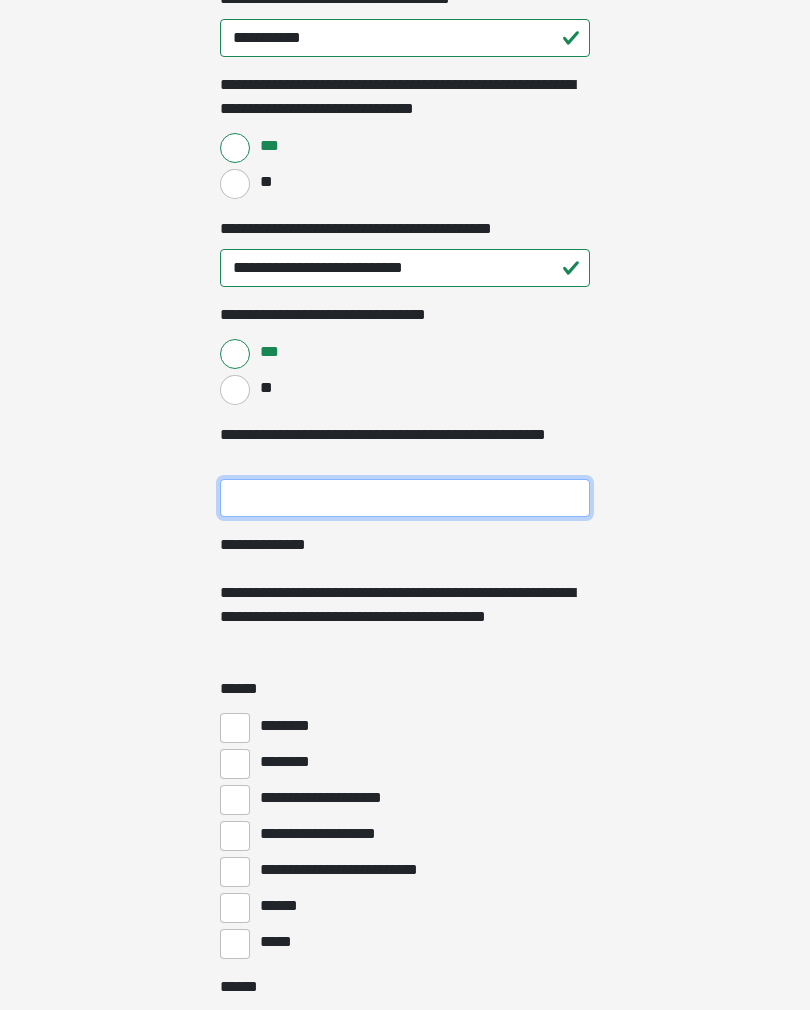 click on "**********" at bounding box center (405, 498) 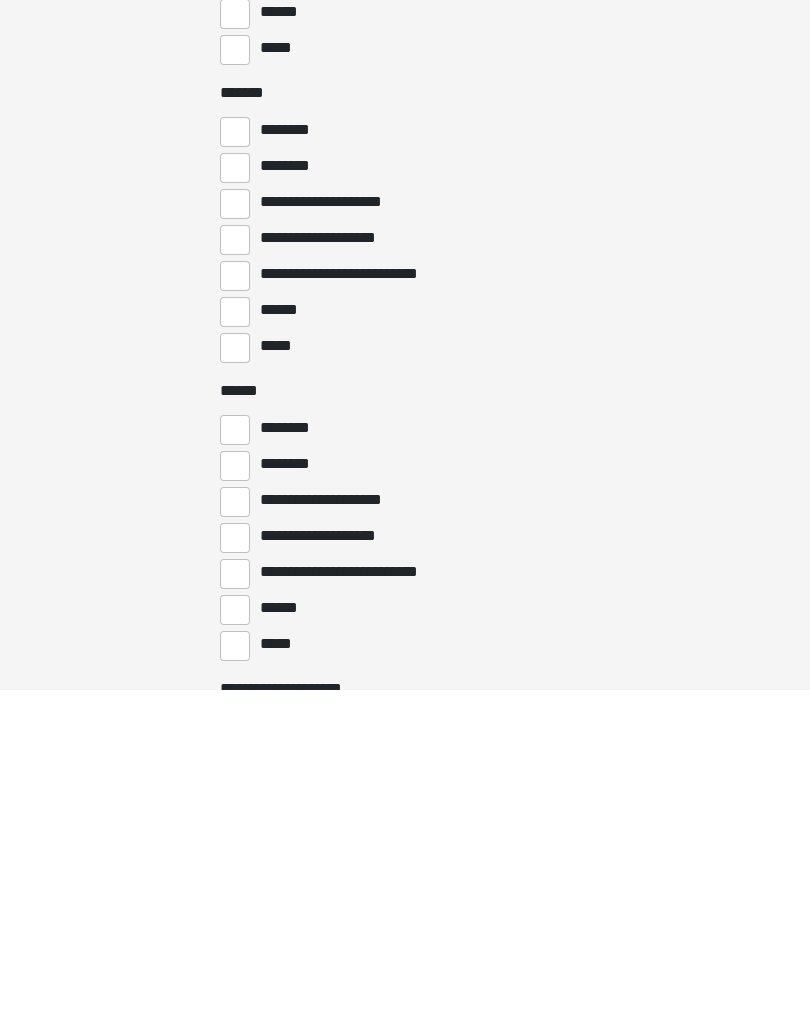 scroll, scrollTop: 5915, scrollLeft: 0, axis: vertical 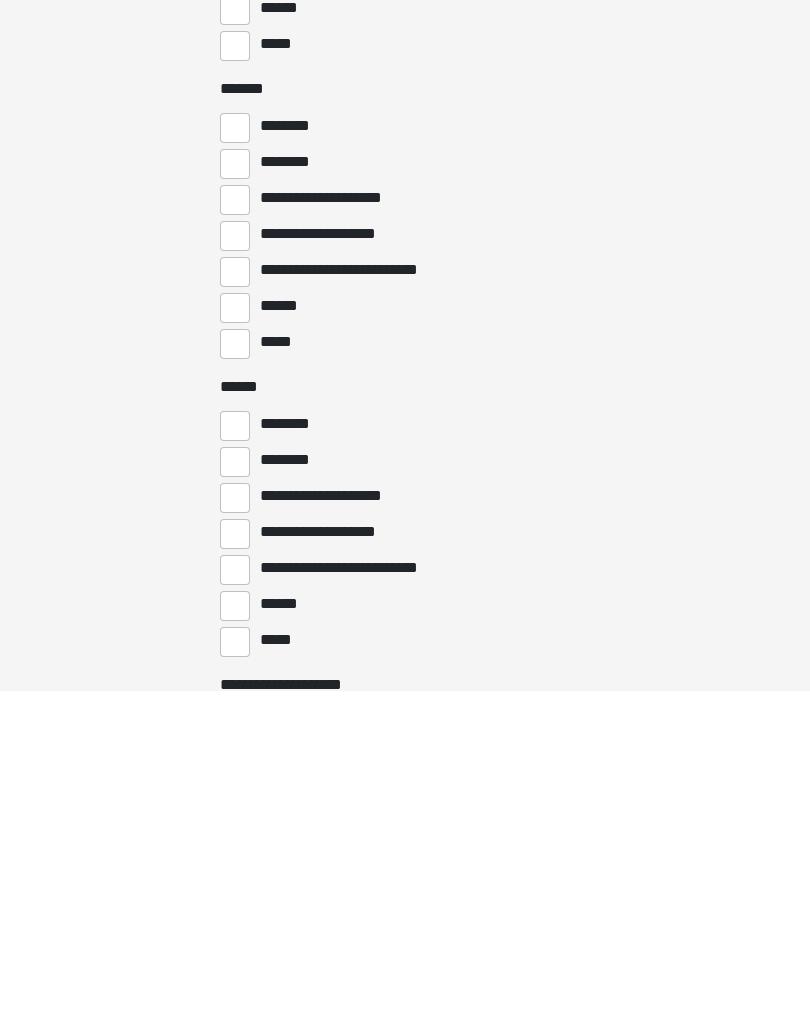 type on "*********" 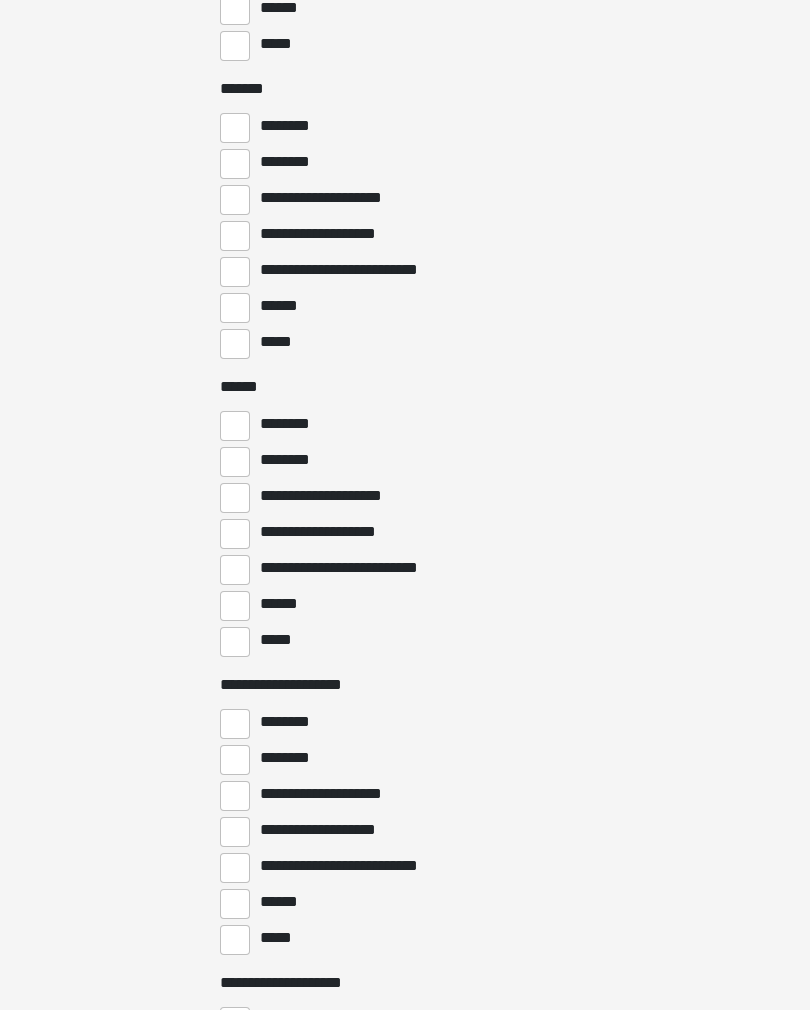 click on "**********" at bounding box center (235, 236) 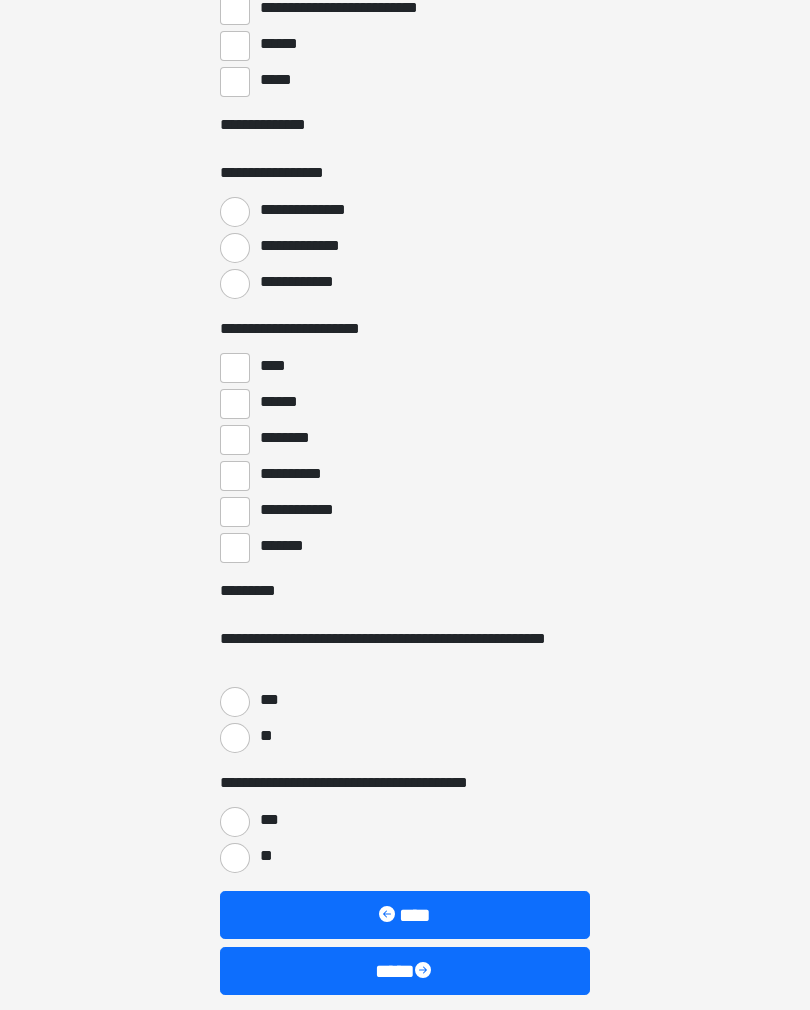 scroll, scrollTop: 7694, scrollLeft: 0, axis: vertical 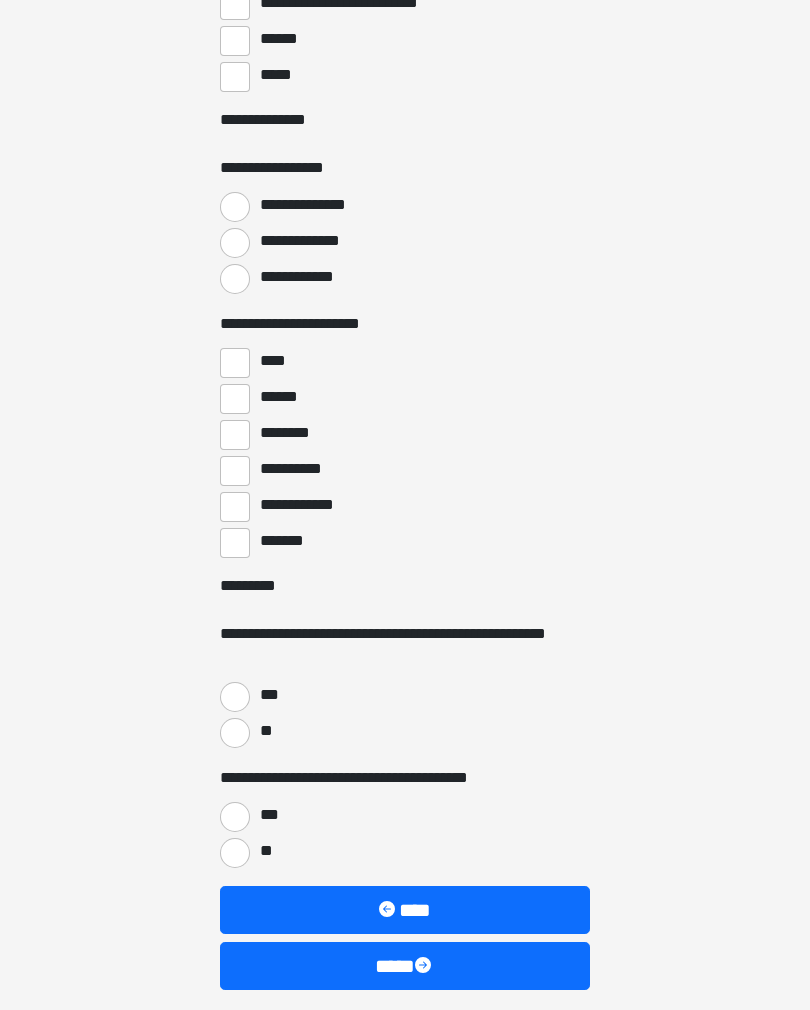 click on "**********" at bounding box center (235, 279) 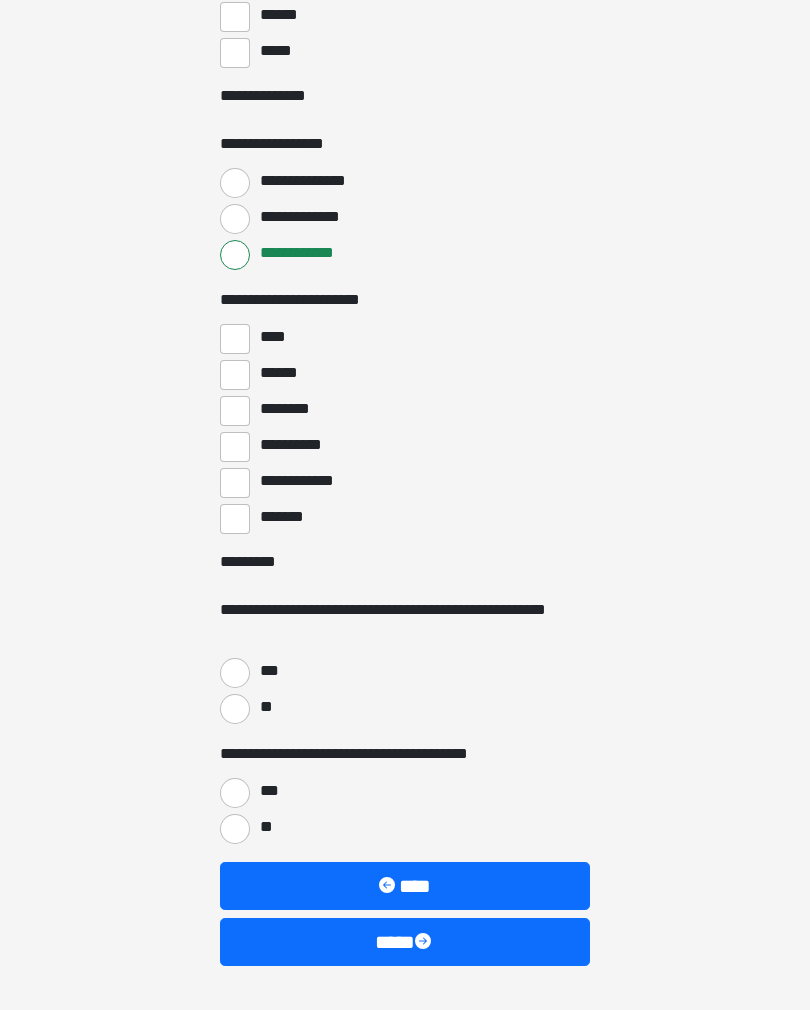 scroll, scrollTop: 7746, scrollLeft: 0, axis: vertical 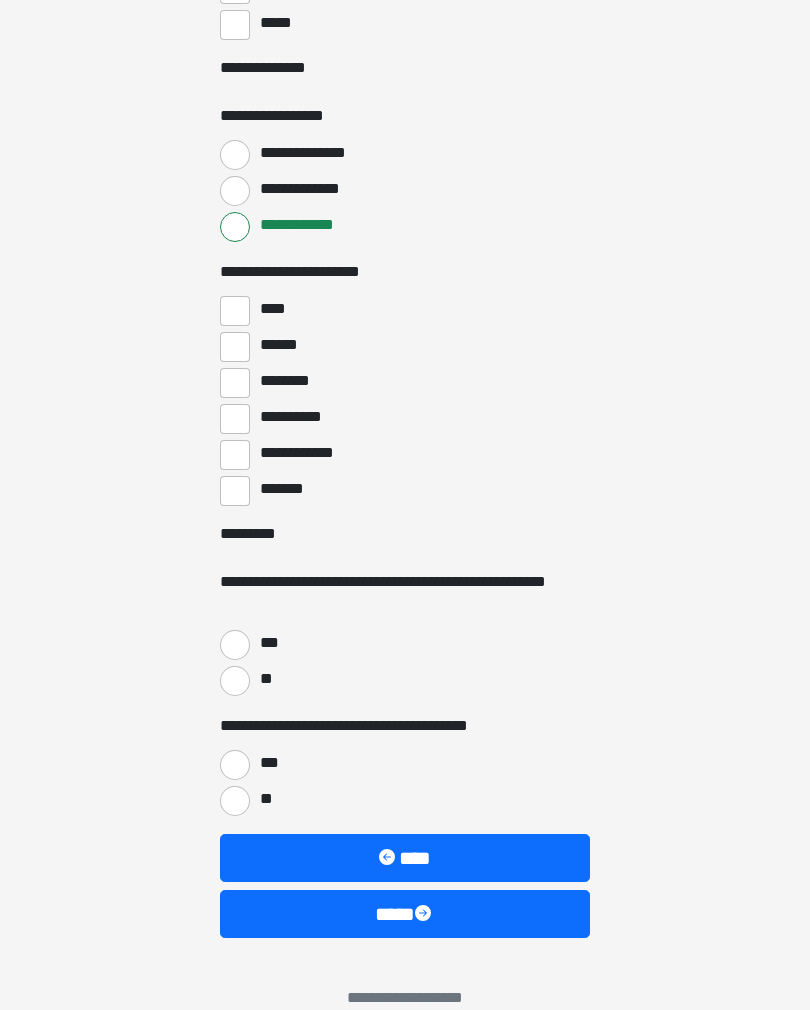 click on "****" at bounding box center [235, 311] 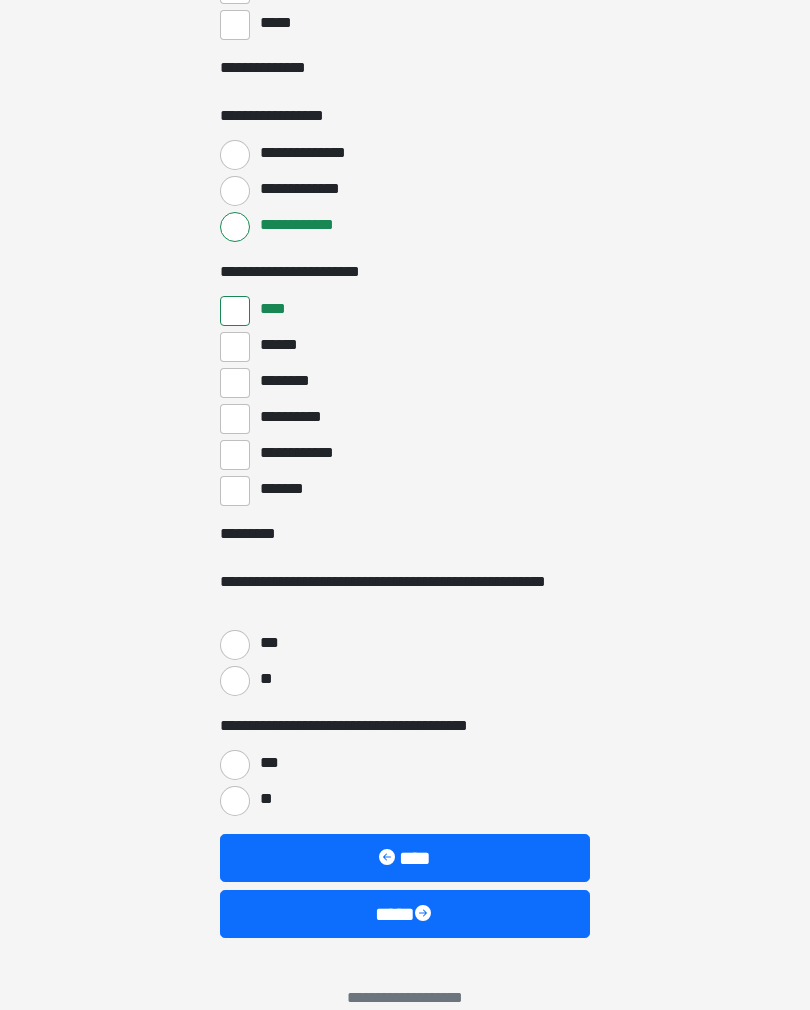 click on "**" at bounding box center [235, 681] 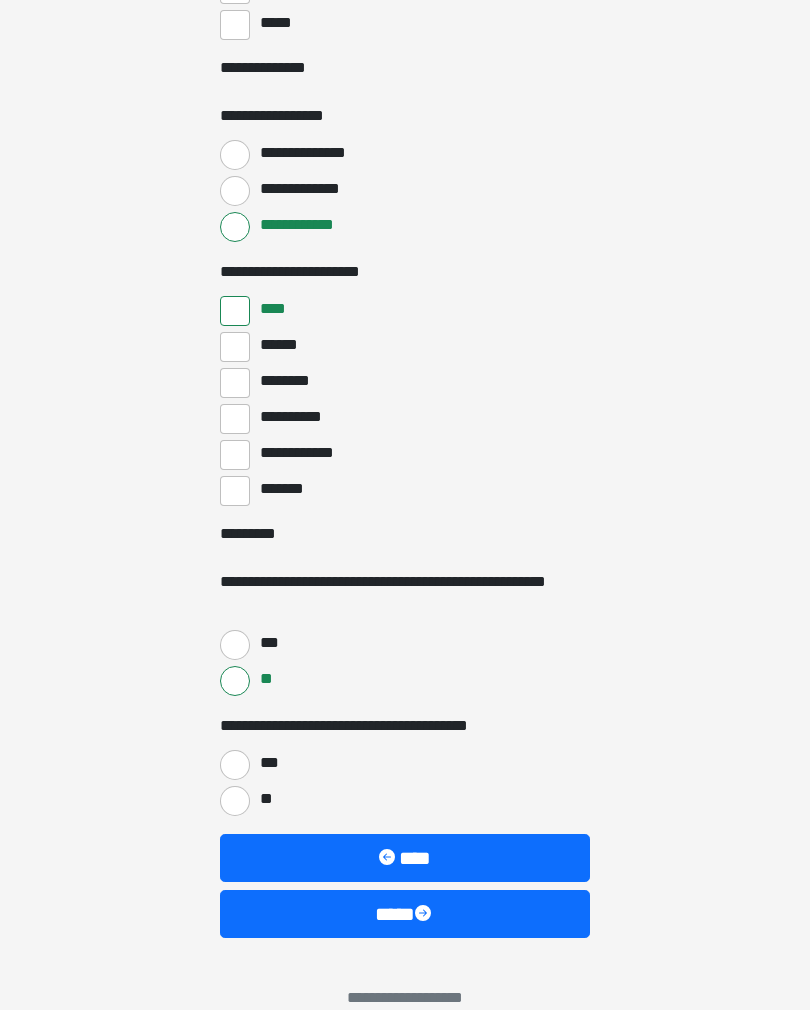 click on "**" at bounding box center [235, 801] 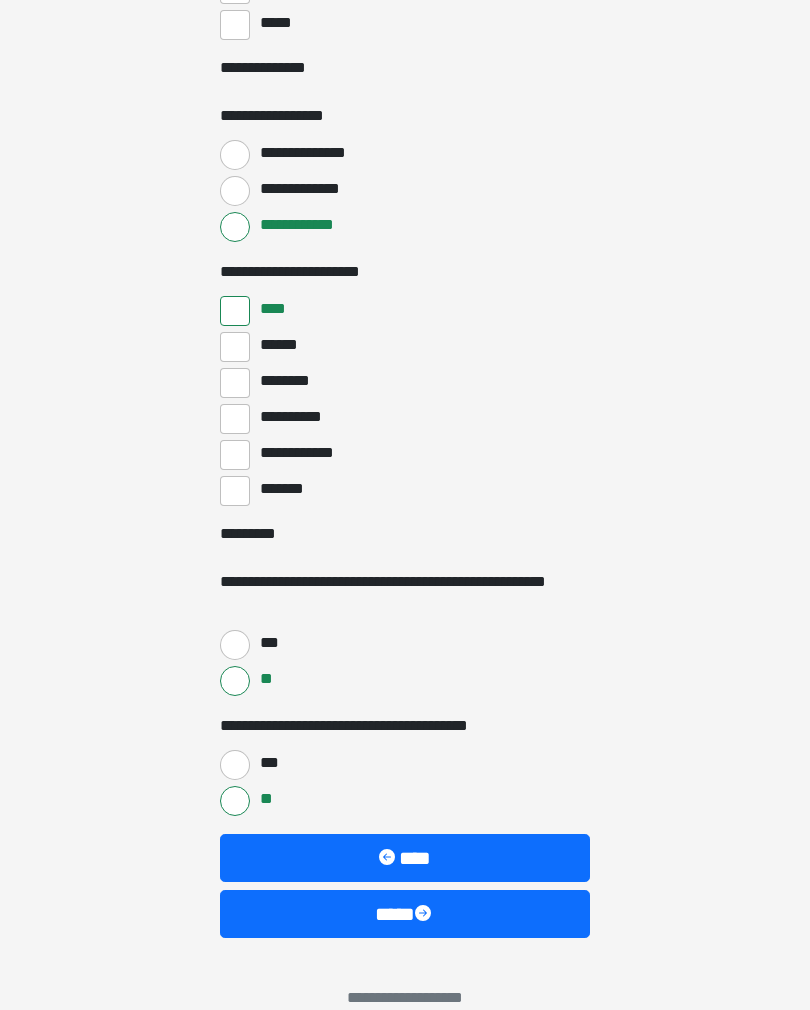 click on "****" at bounding box center (405, 914) 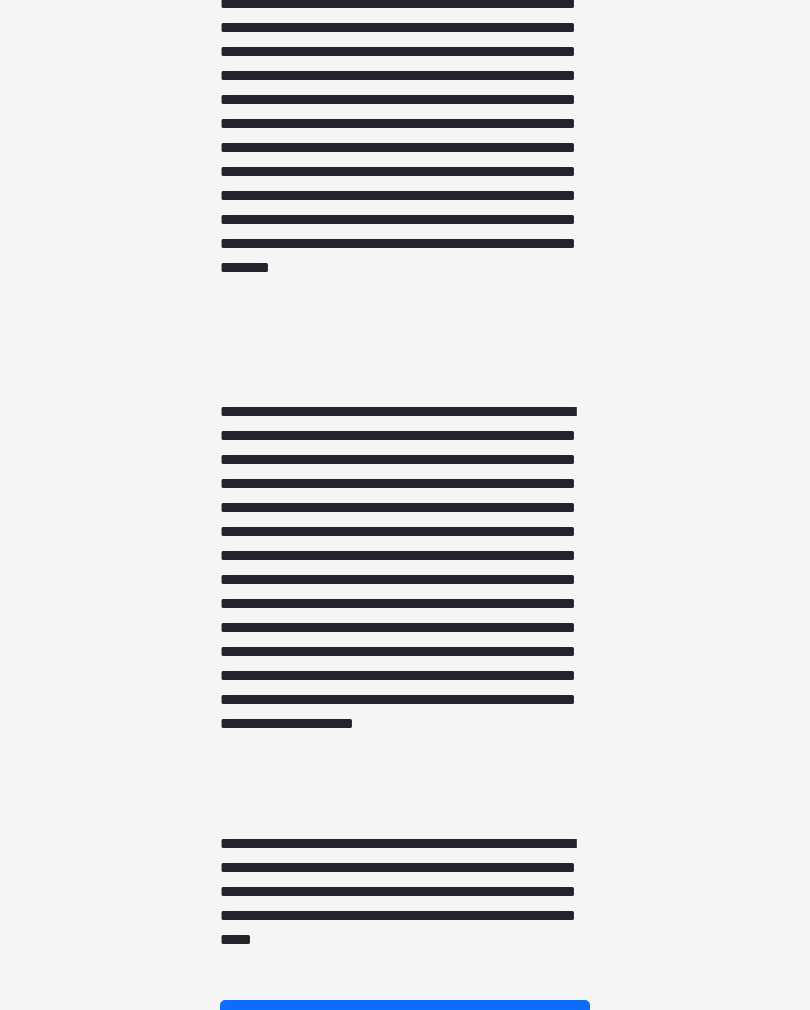 scroll, scrollTop: 2380, scrollLeft: 0, axis: vertical 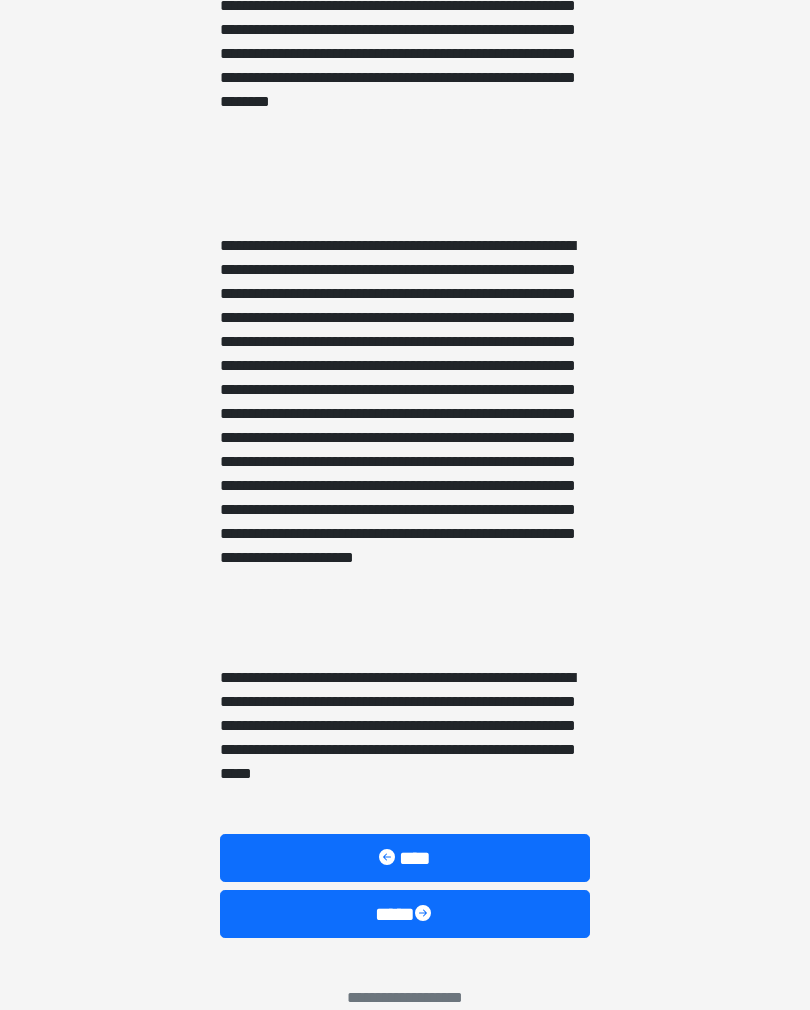 click on "****" at bounding box center [405, 914] 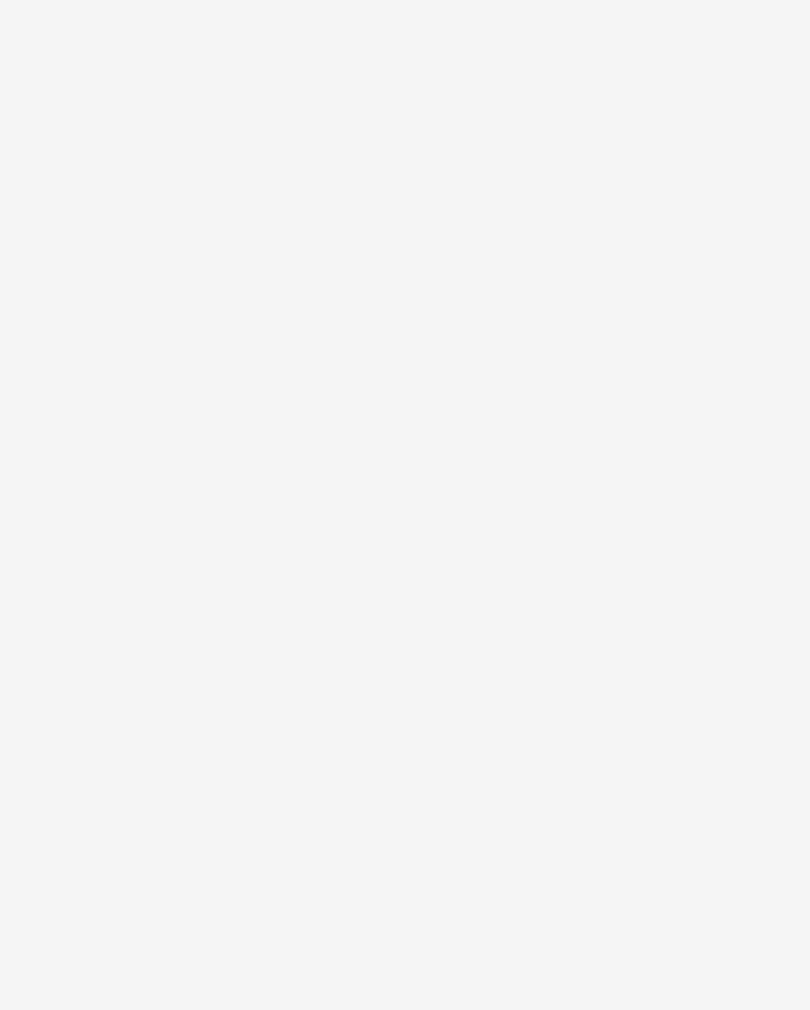 scroll, scrollTop: 0, scrollLeft: 0, axis: both 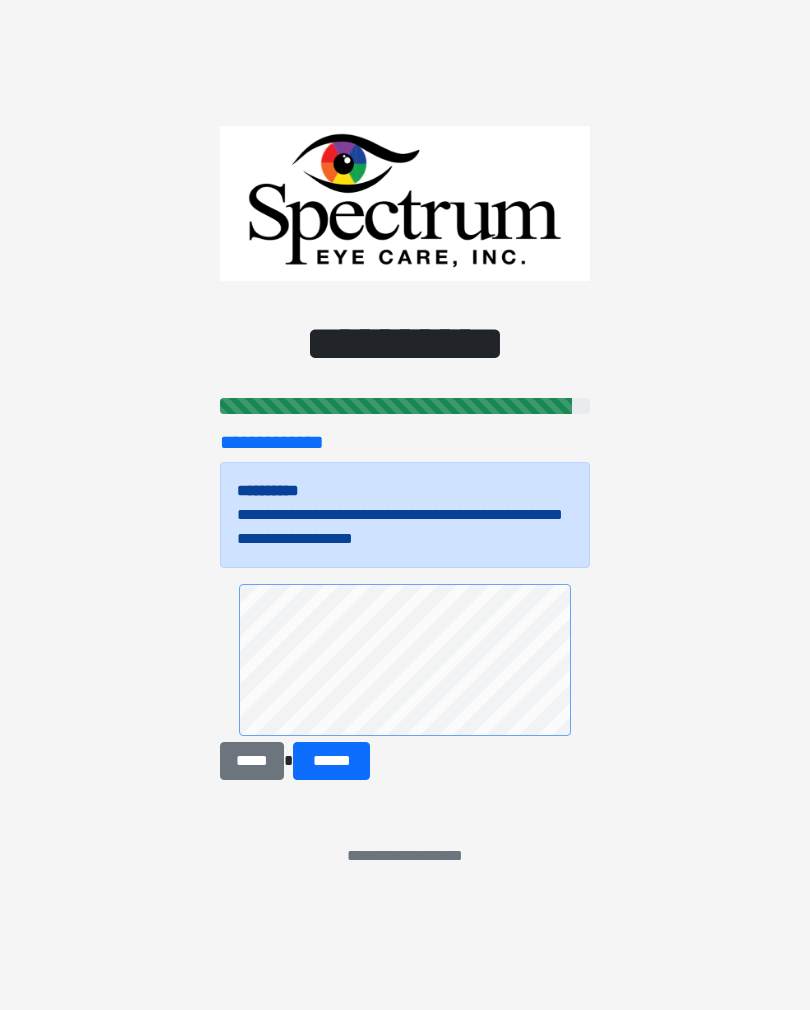 click on "******" at bounding box center (331, 761) 